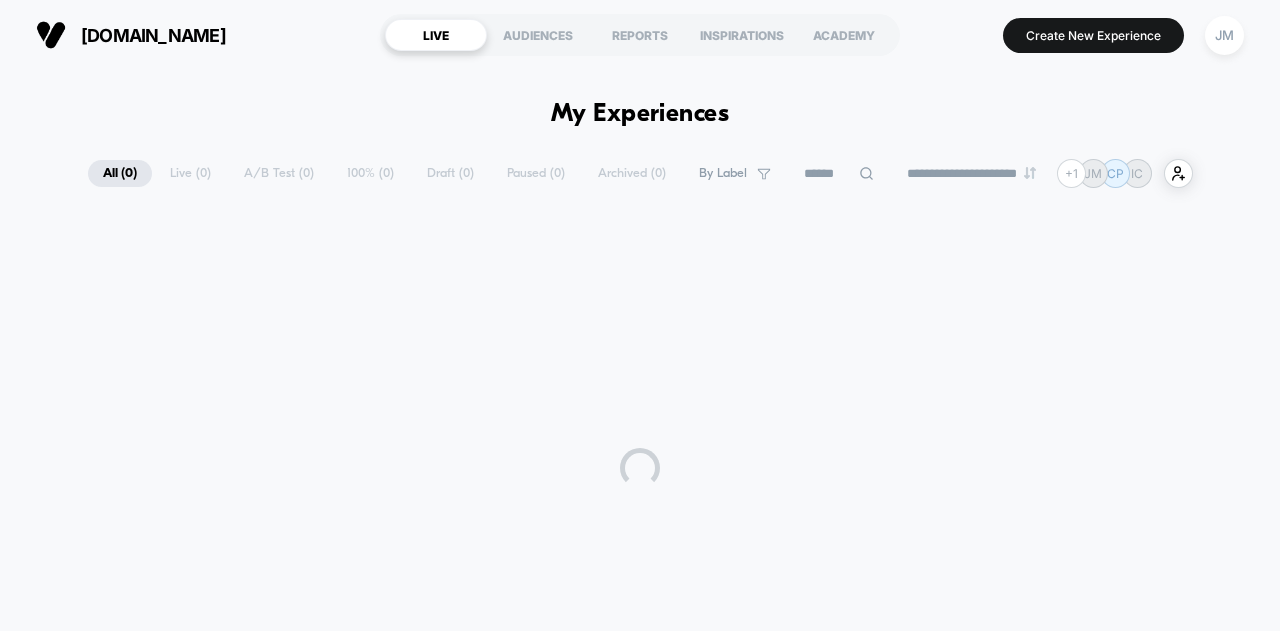scroll, scrollTop: 0, scrollLeft: 0, axis: both 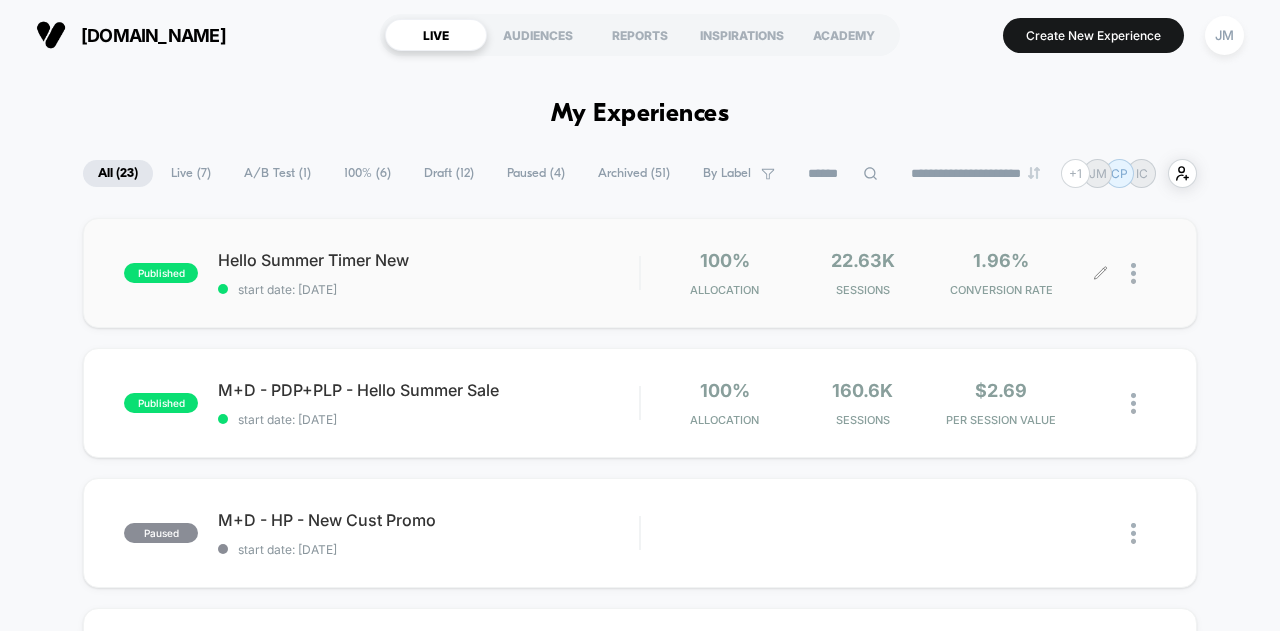 click 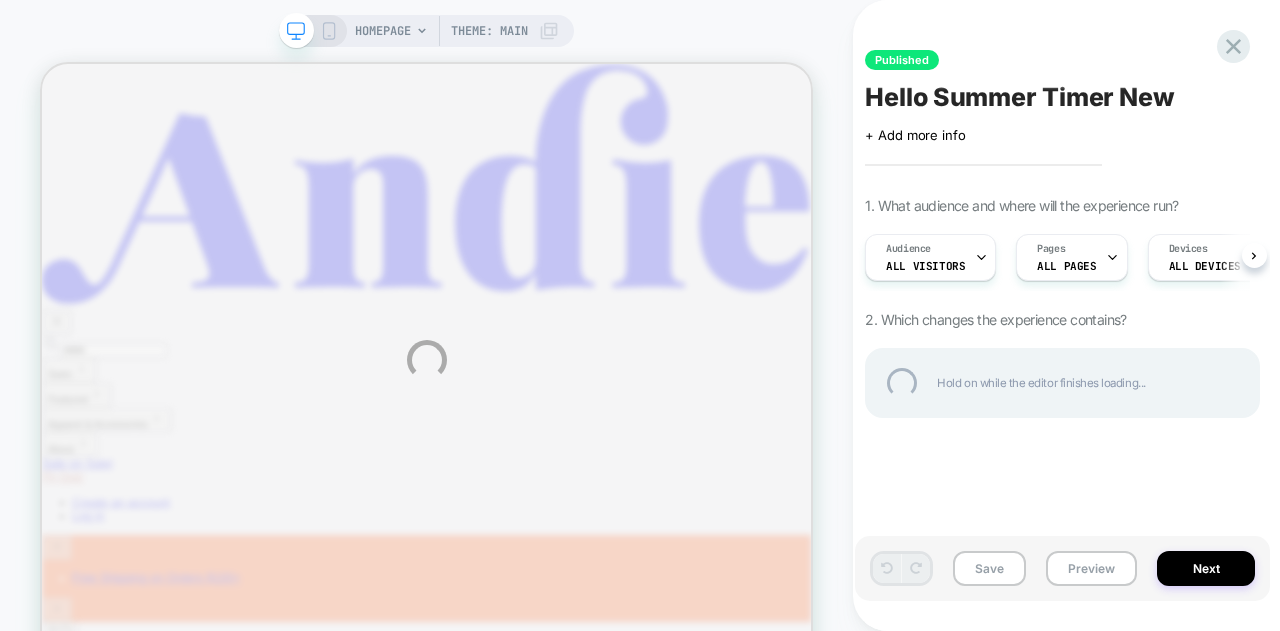 scroll, scrollTop: 0, scrollLeft: 0, axis: both 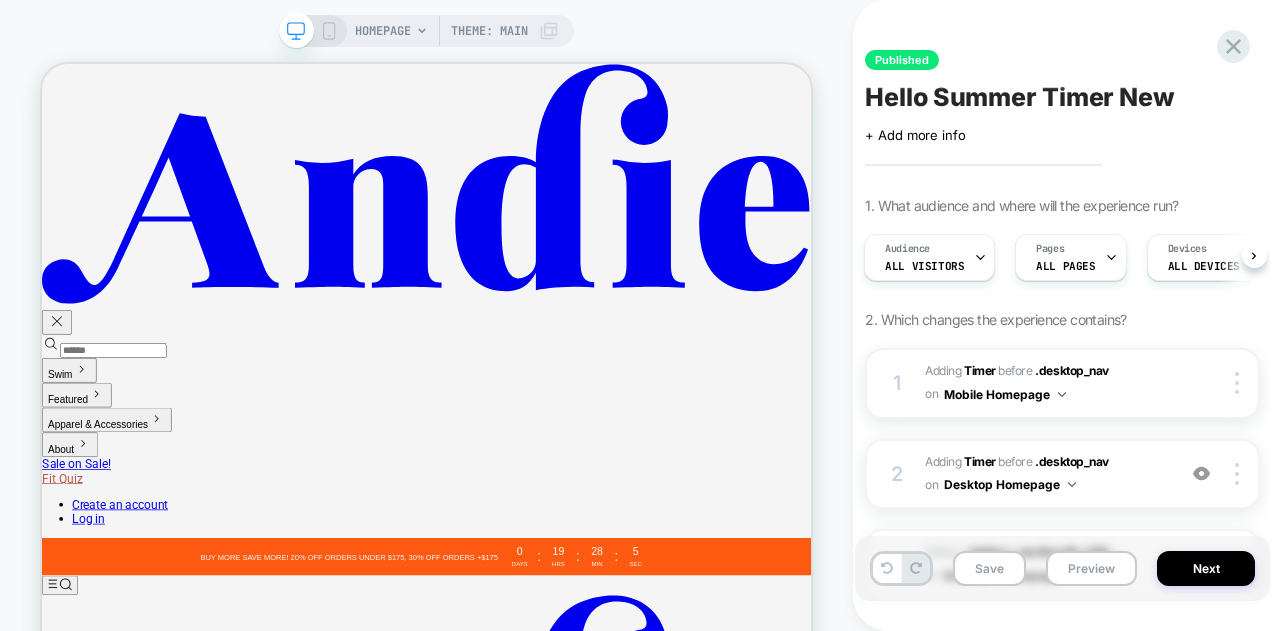 click on "#_loomi_addon_1753714755294_dup1753736062 Adding   Timer   BEFORE .desktop_nav .desktop_nav   on Mobile Homepage" at bounding box center (1045, 383) 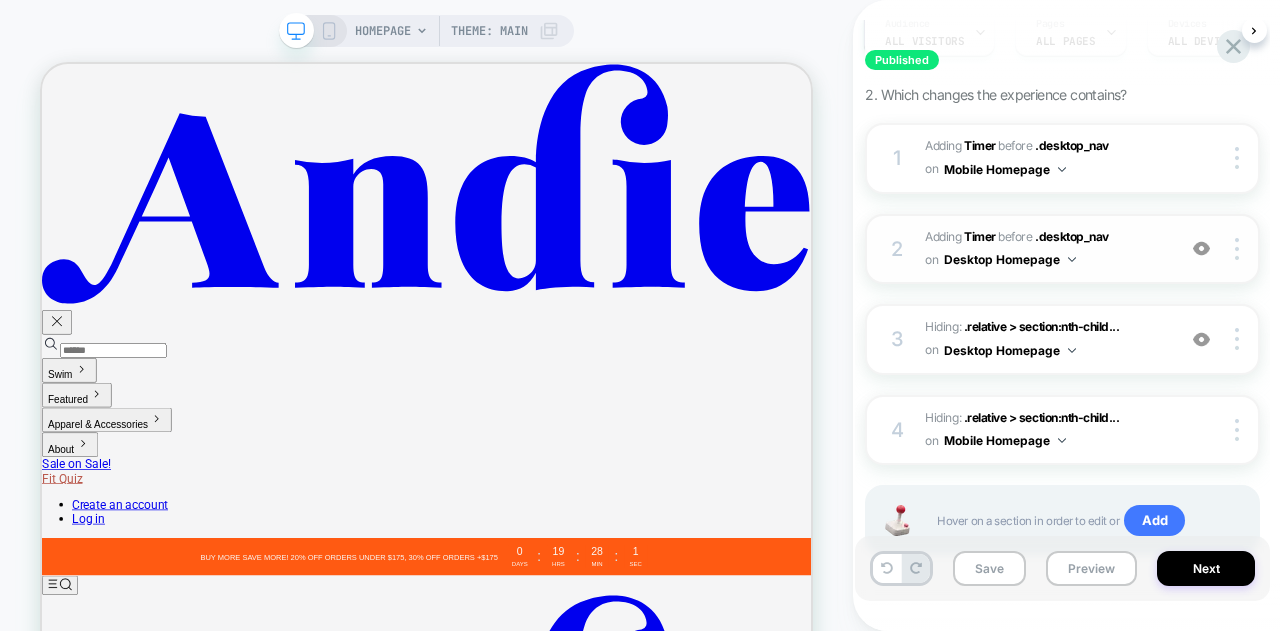 scroll, scrollTop: 195, scrollLeft: 0, axis: vertical 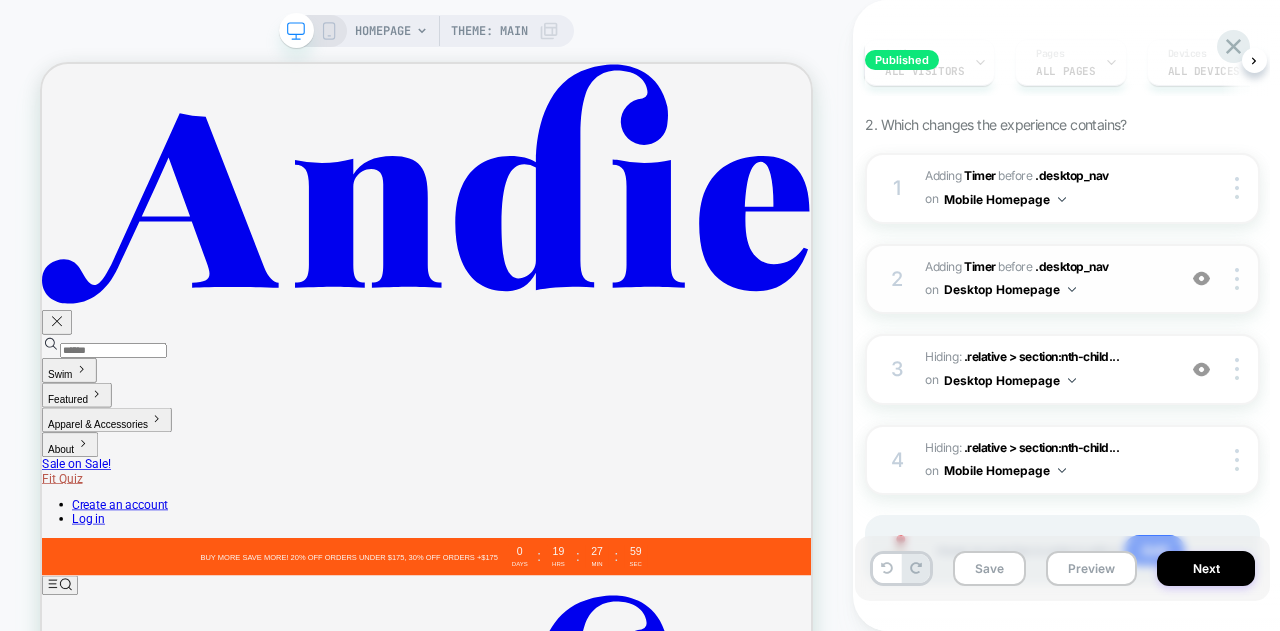 click on "#_loomi_addon_1753715423296_dup1753736062 Adding   Timer   BEFORE .desktop_nav .desktop_nav   on Desktop Homepage" at bounding box center [1045, 279] 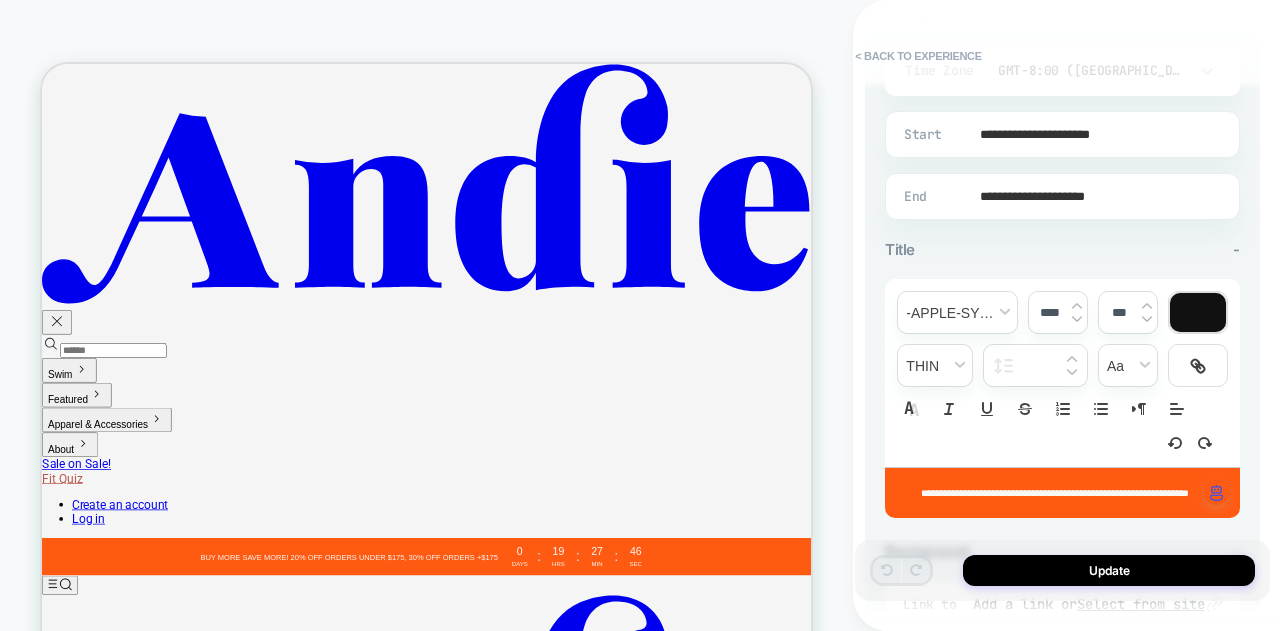 scroll, scrollTop: 600, scrollLeft: 0, axis: vertical 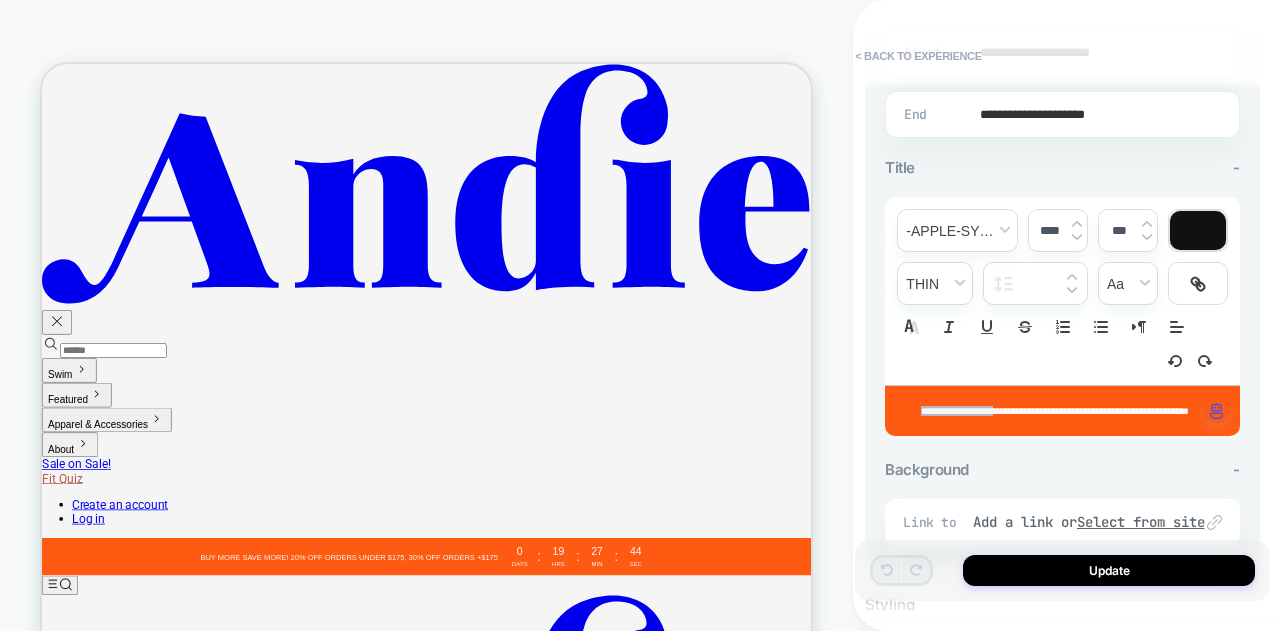drag, startPoint x: 1020, startPoint y: 405, endPoint x: 857, endPoint y: 408, distance: 163.0276 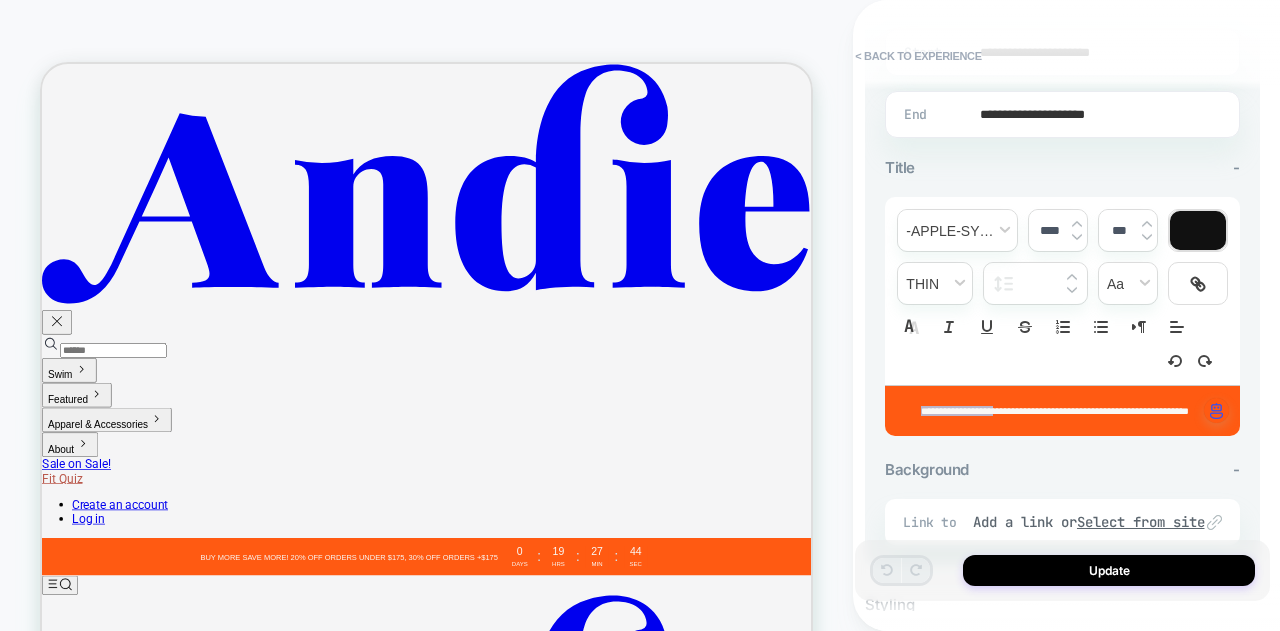 click on "**********" at bounding box center [1062, 315] 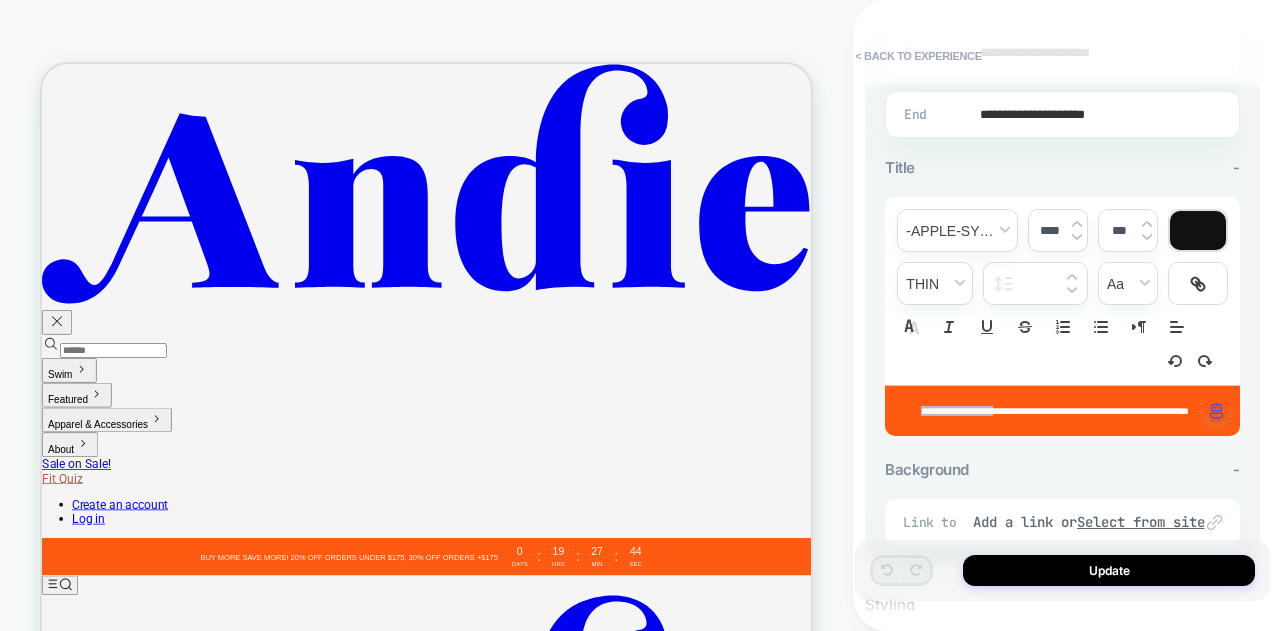 type on "****" 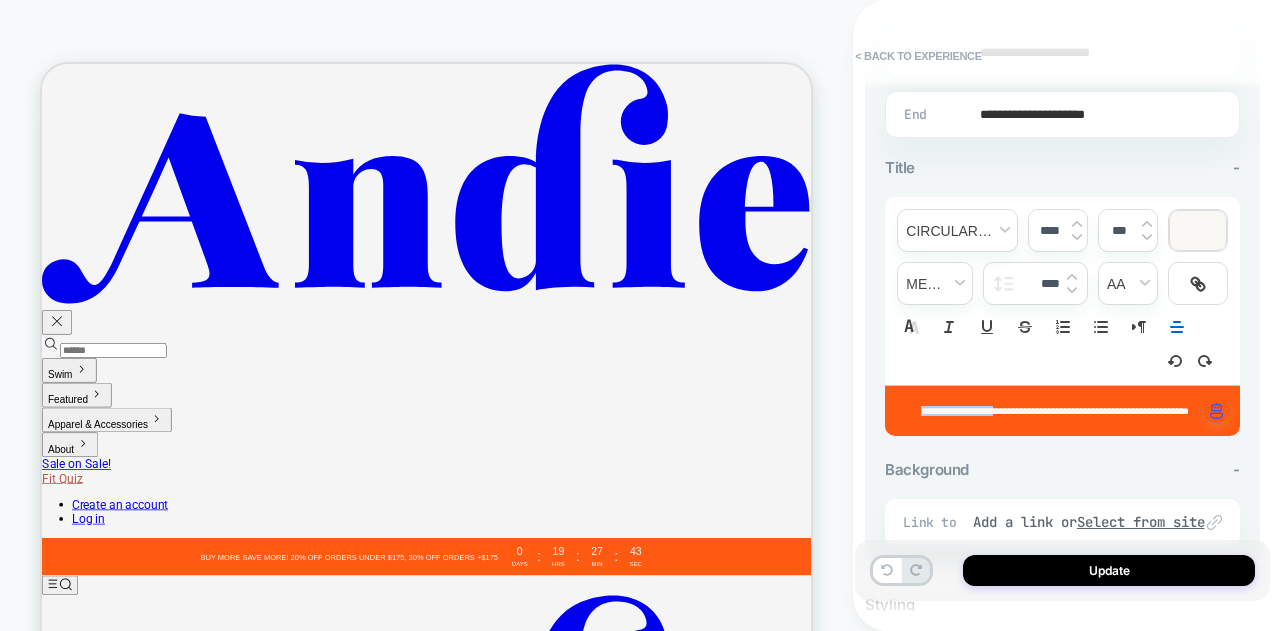 type 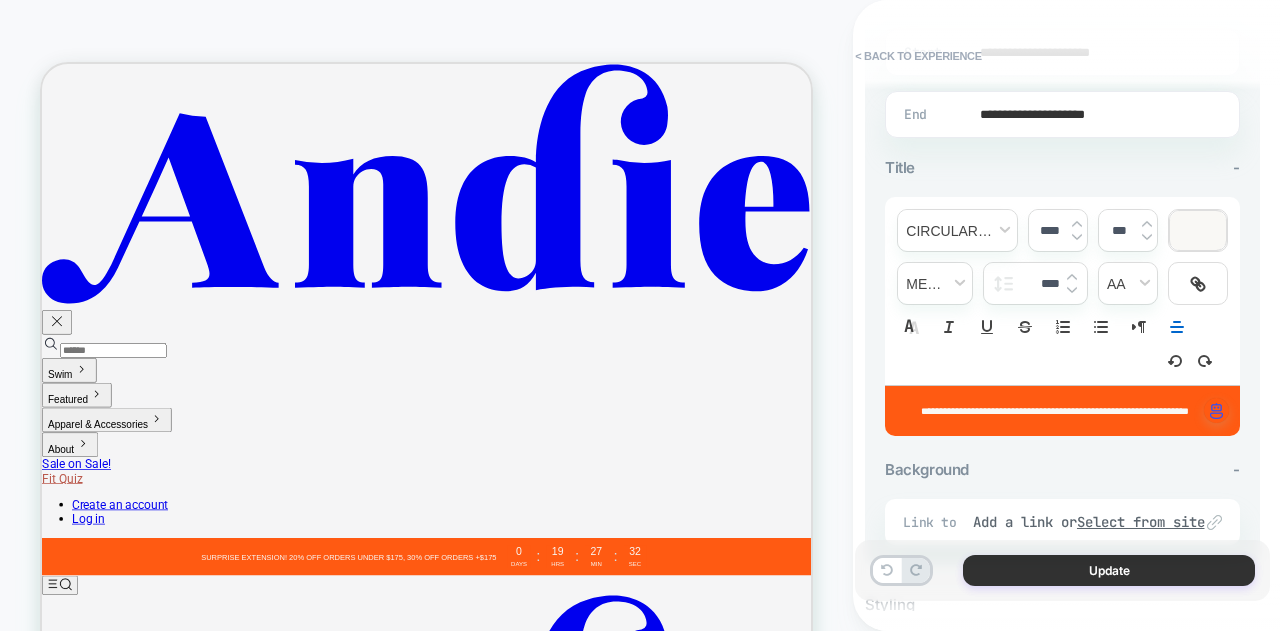 click on "Update" at bounding box center [1109, 570] 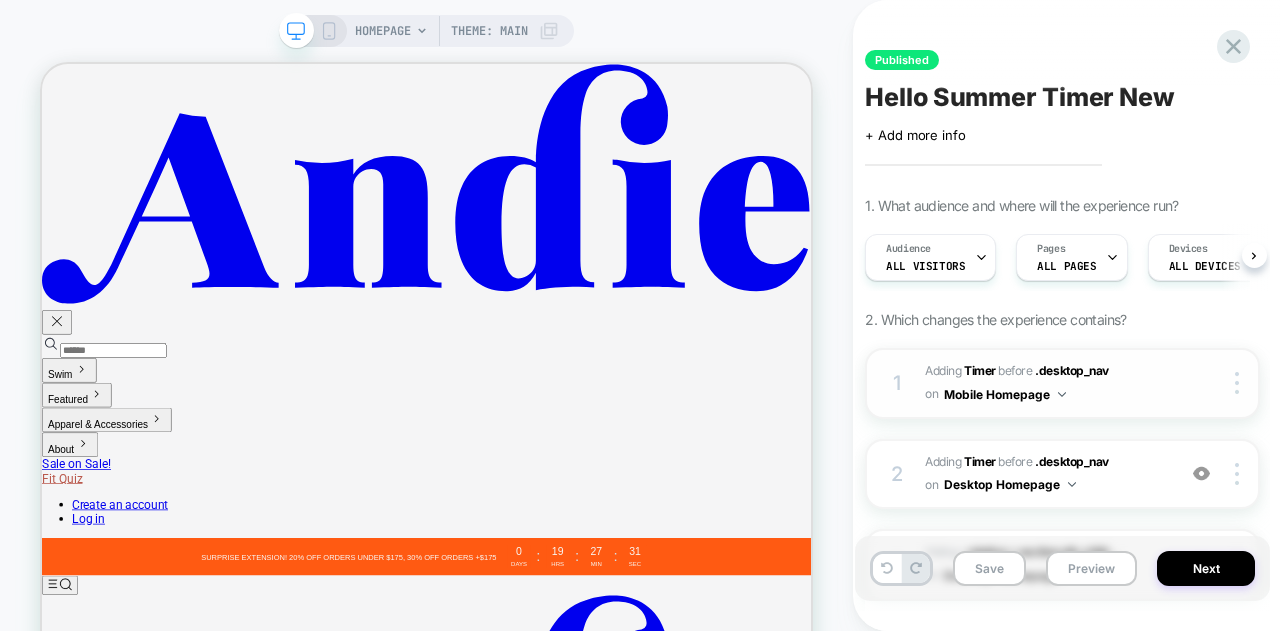 scroll, scrollTop: 0, scrollLeft: 1, axis: horizontal 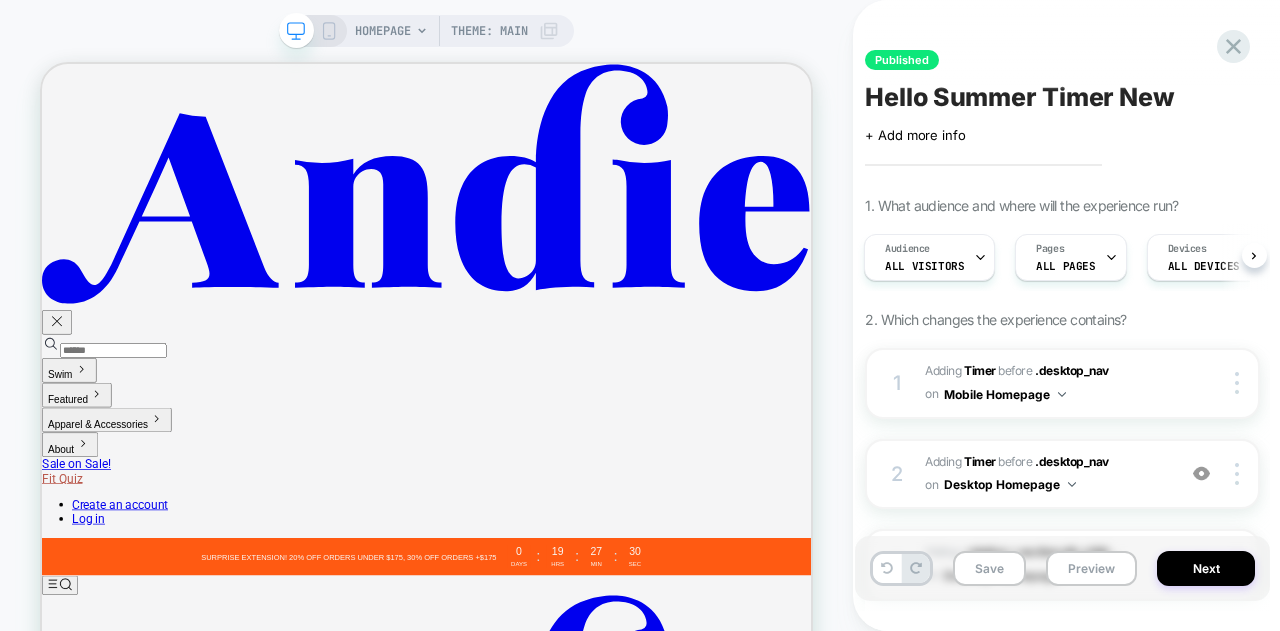 click 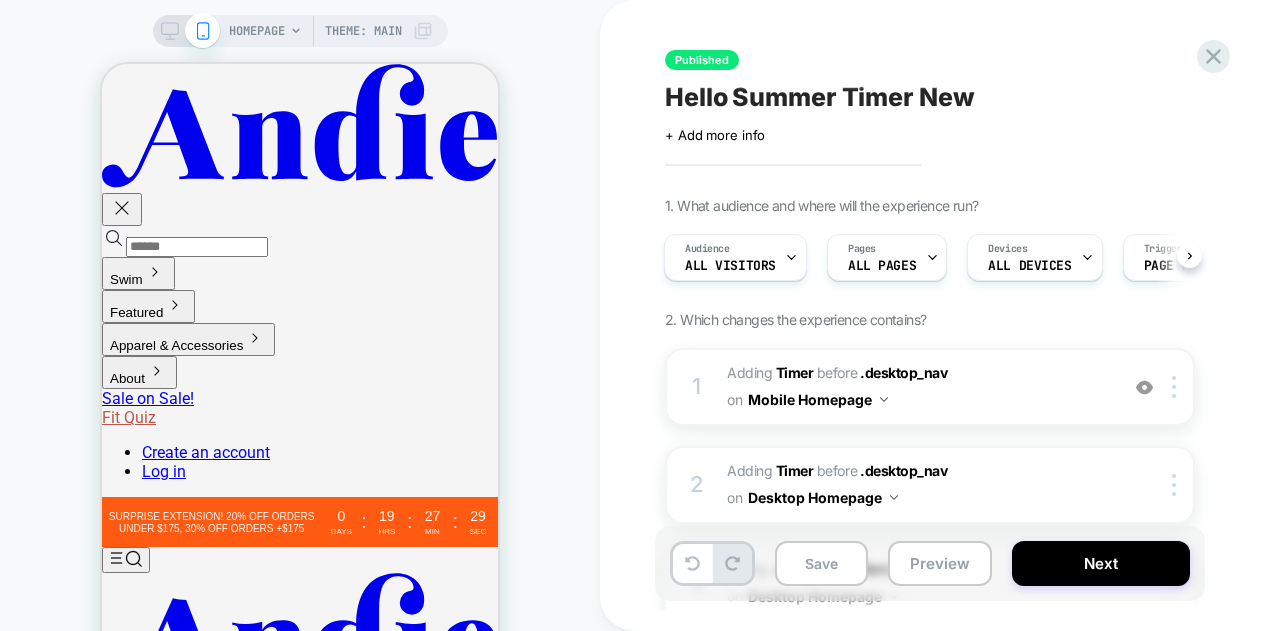 scroll, scrollTop: 0, scrollLeft: 0, axis: both 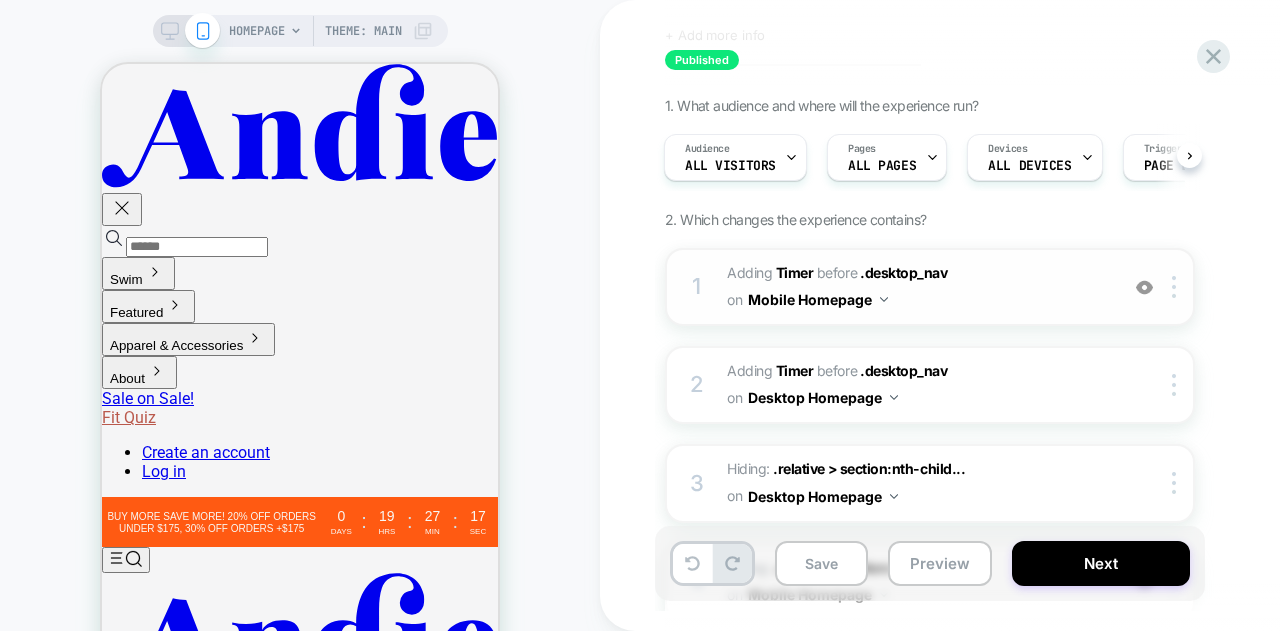 click on "#_loomi_addon_1753714755294_dup1753736062 Adding   Timer   BEFORE .desktop_nav .desktop_nav   on Mobile Homepage" at bounding box center [917, 287] 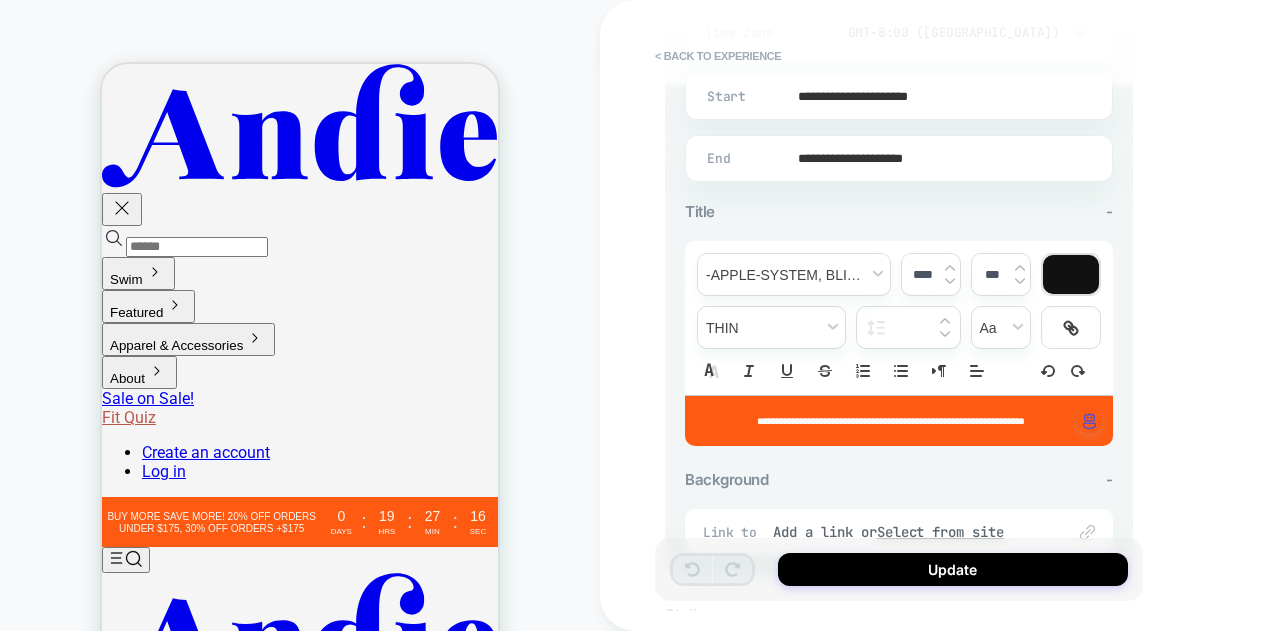 scroll, scrollTop: 600, scrollLeft: 0, axis: vertical 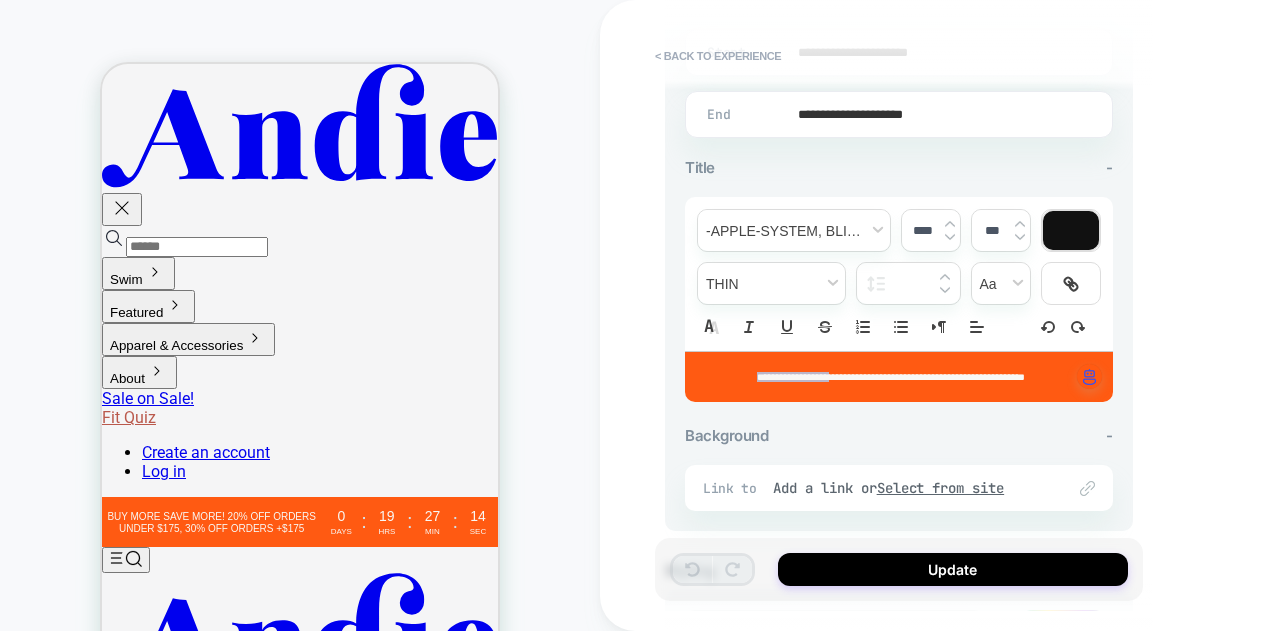 drag, startPoint x: 822, startPoint y: 373, endPoint x: 870, endPoint y: 414, distance: 63.126858 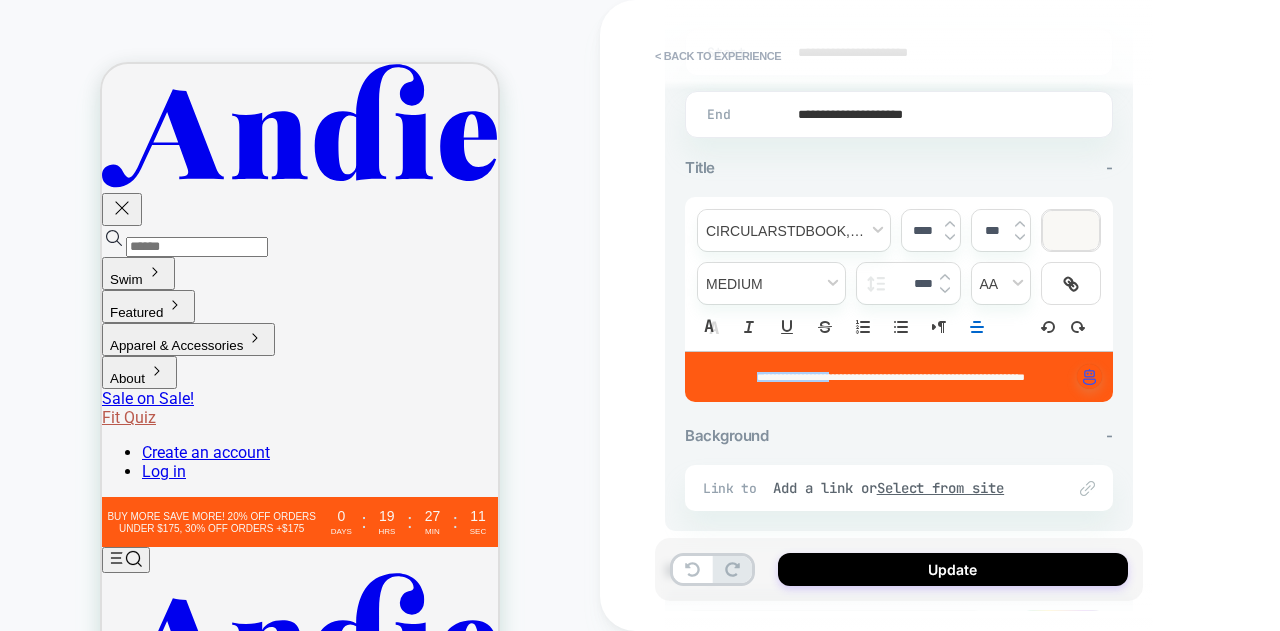 type 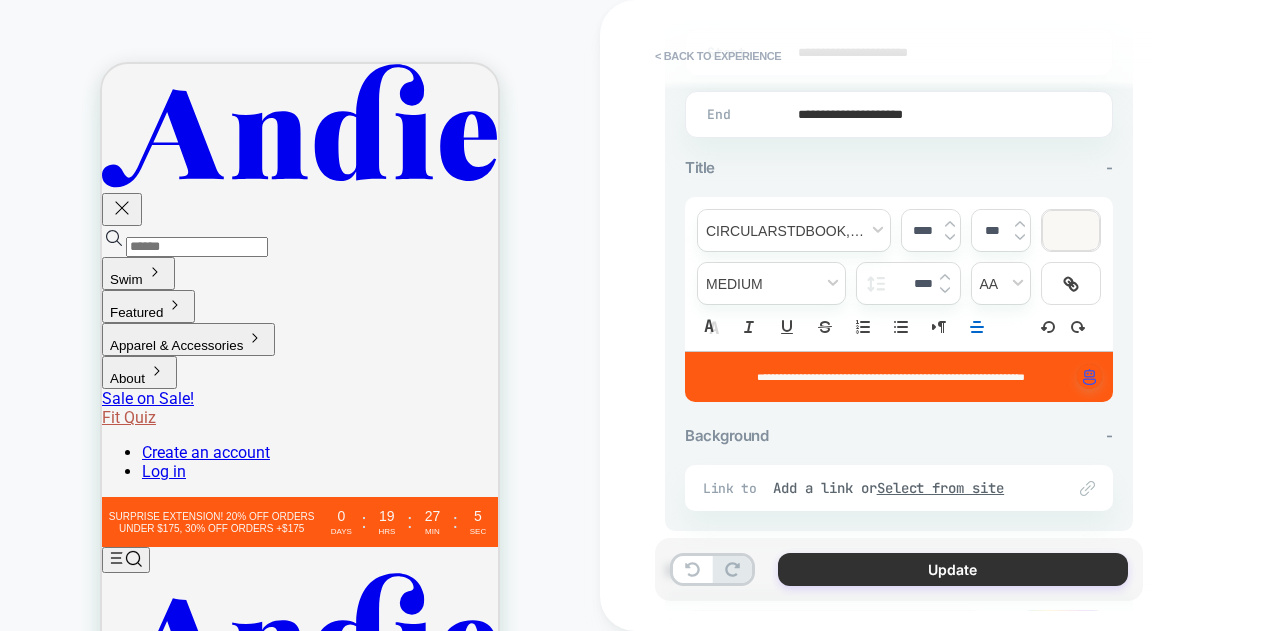 click on "Update" at bounding box center [953, 569] 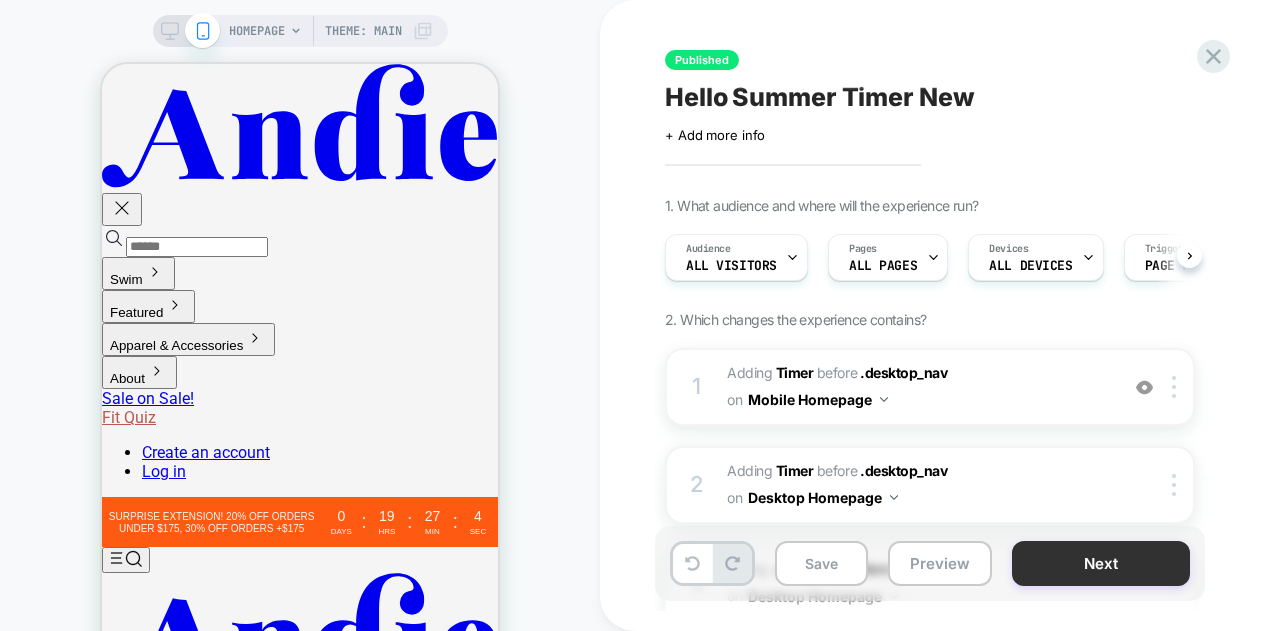 scroll, scrollTop: 0, scrollLeft: 1, axis: horizontal 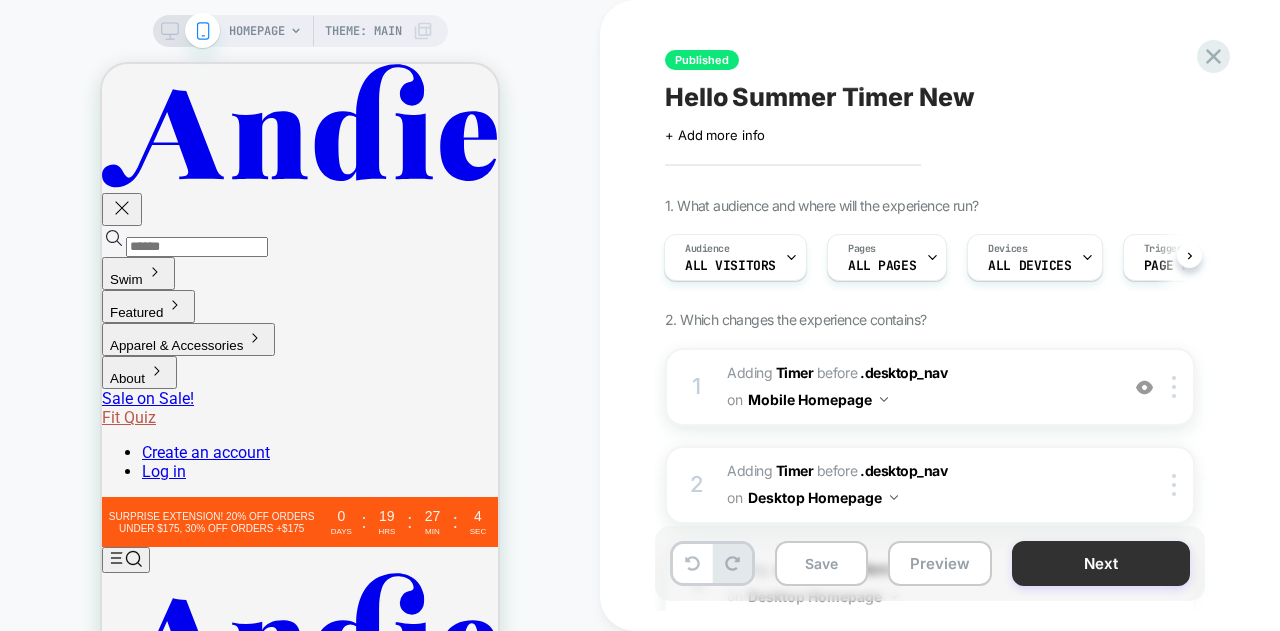 click on "Next" at bounding box center (1101, 563) 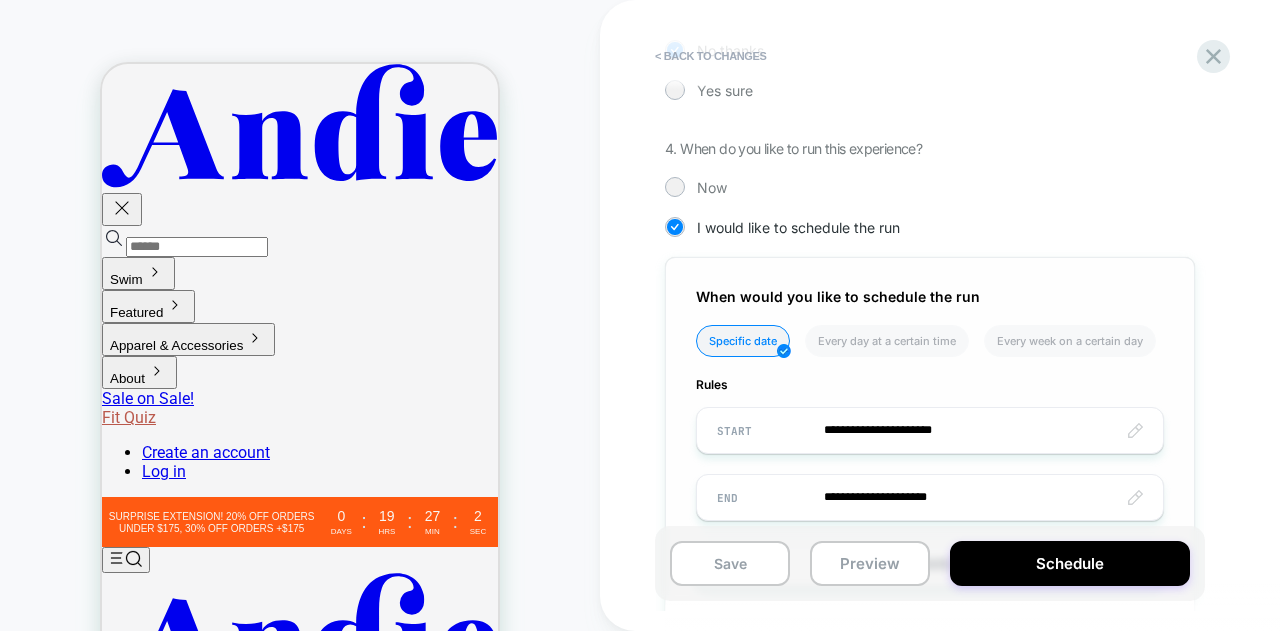 scroll, scrollTop: 632, scrollLeft: 0, axis: vertical 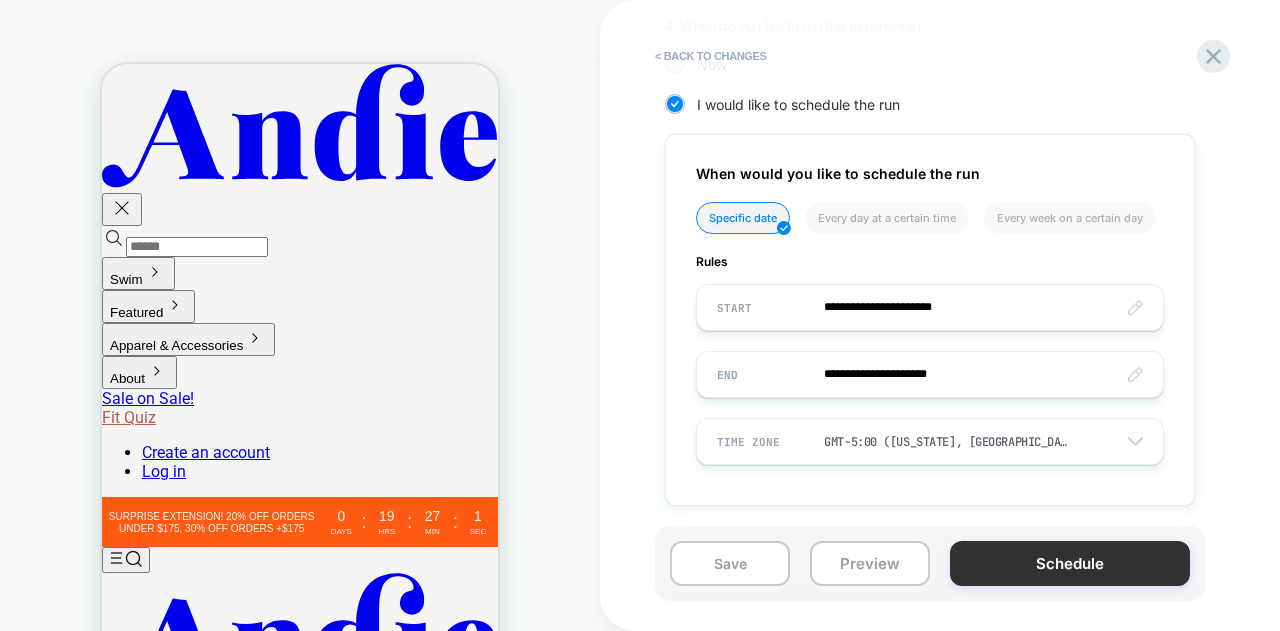 click on "Schedule" at bounding box center (1070, 563) 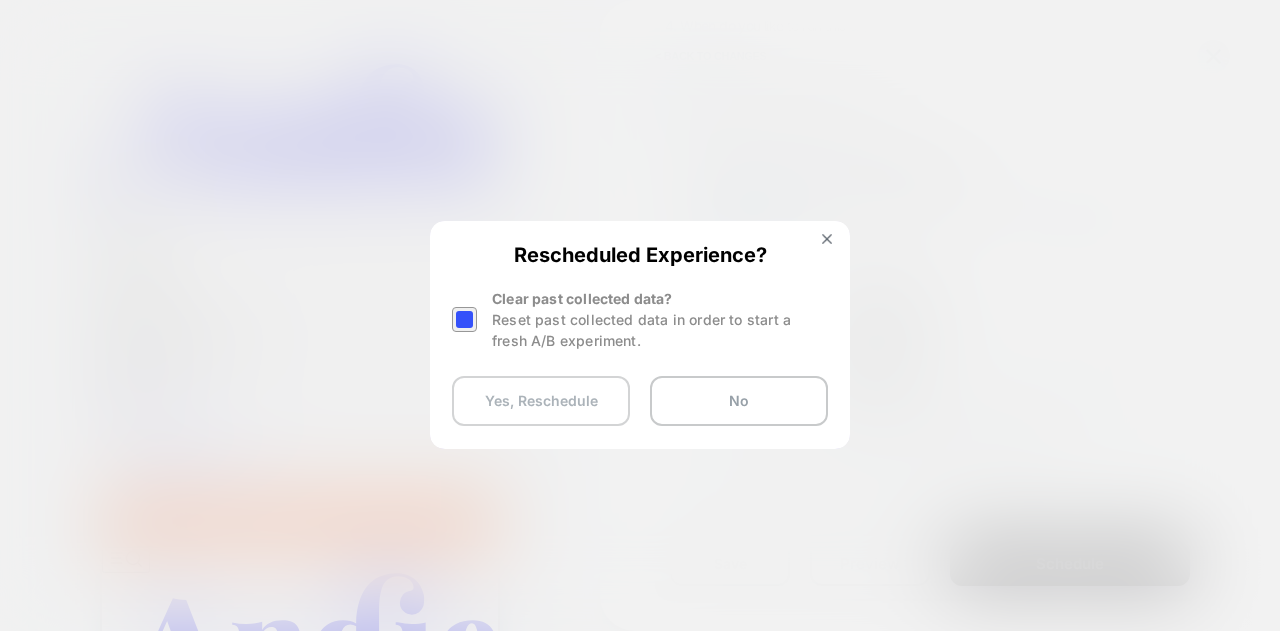 click on "Yes, Reschedule" at bounding box center (541, 401) 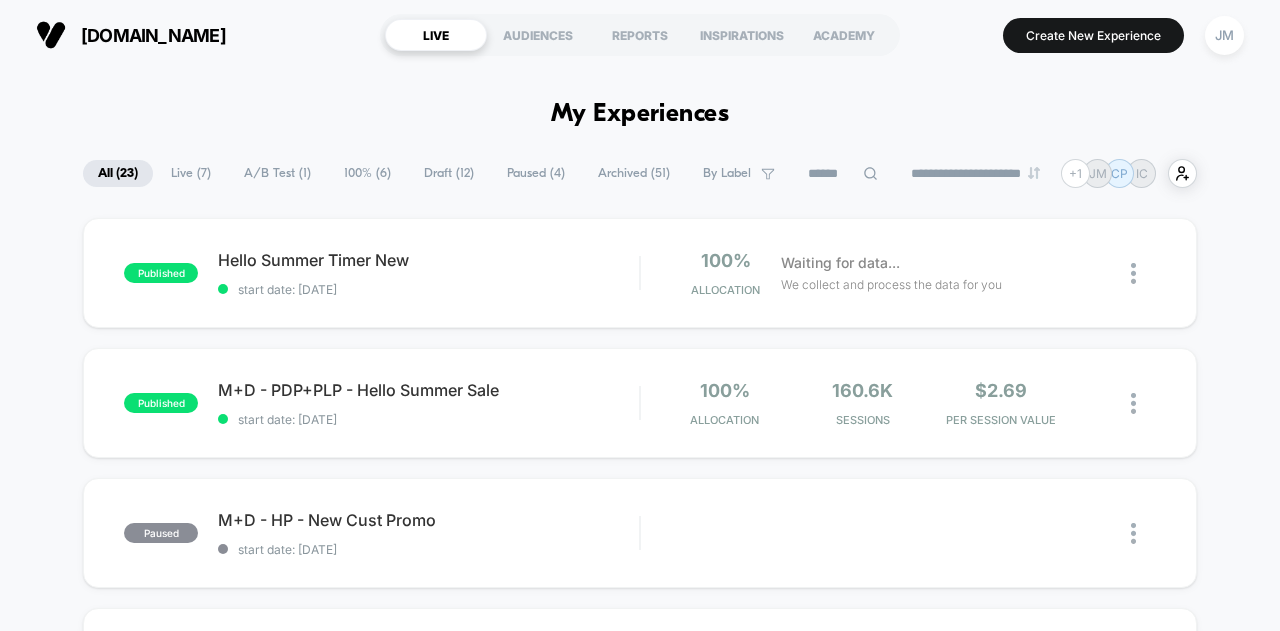 click on "Draft ( 12 )" at bounding box center [449, 173] 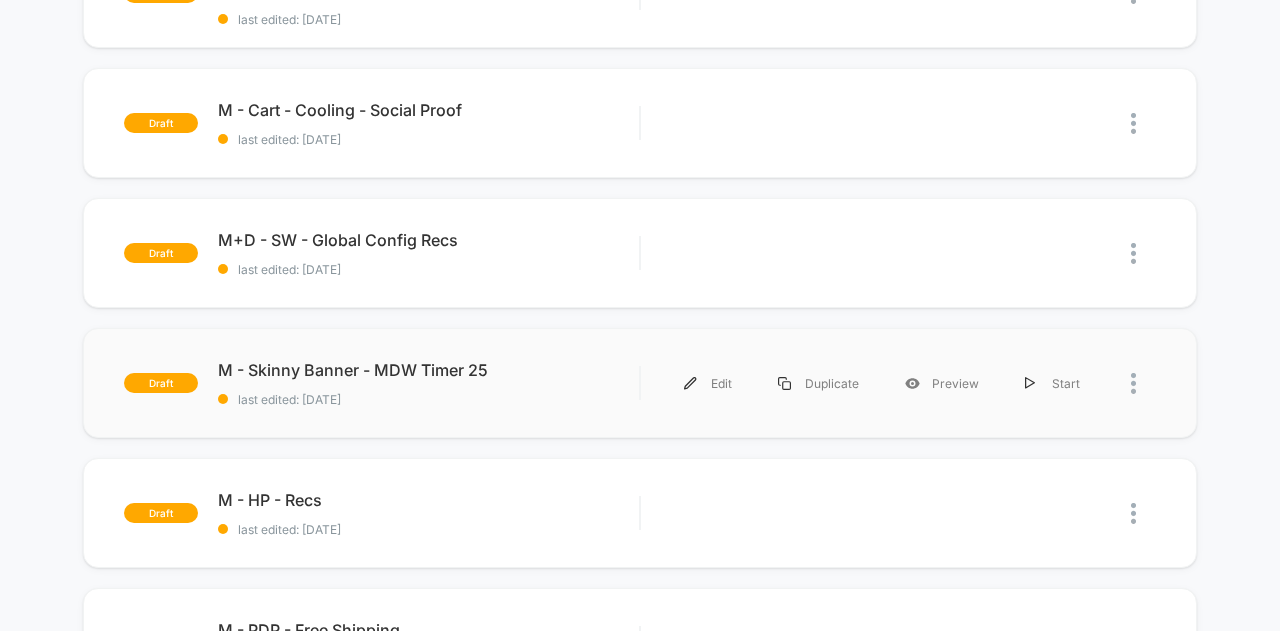 scroll, scrollTop: 0, scrollLeft: 0, axis: both 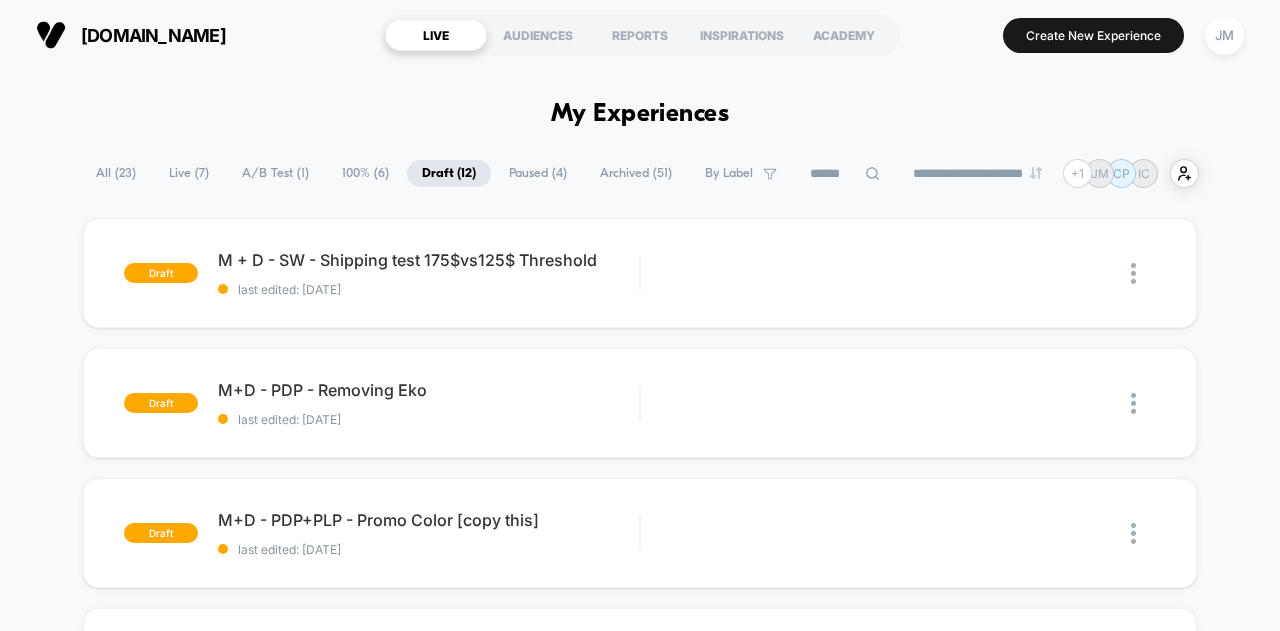 click on "All ( 23 )" at bounding box center [116, 173] 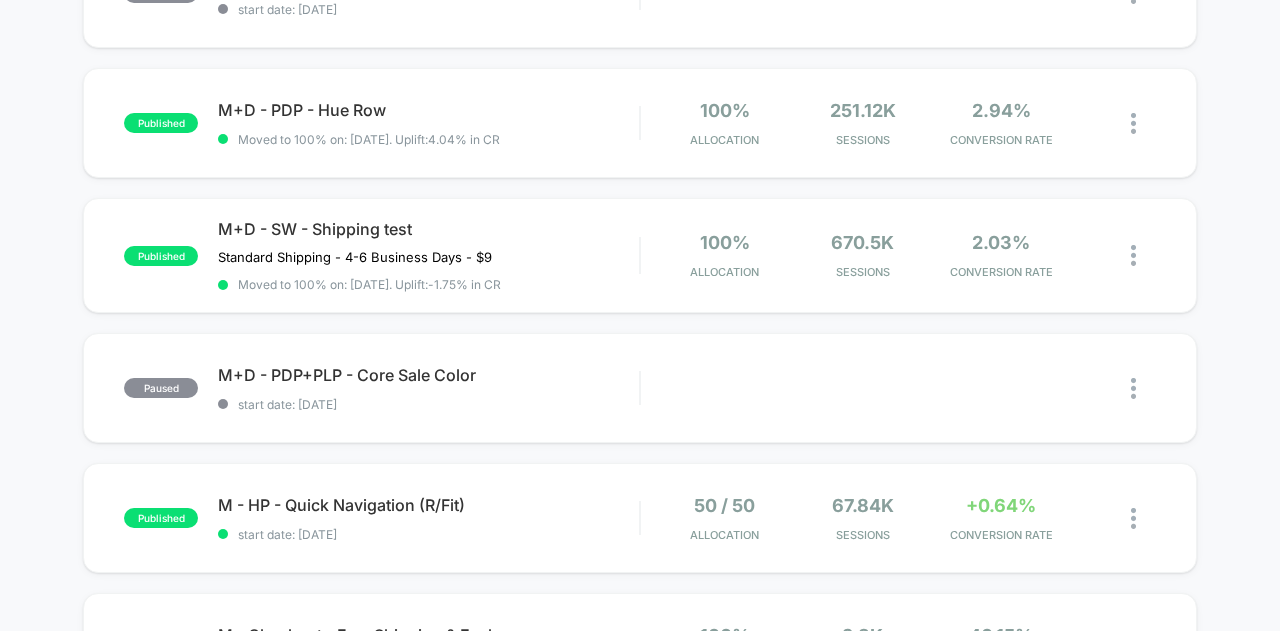 scroll, scrollTop: 0, scrollLeft: 0, axis: both 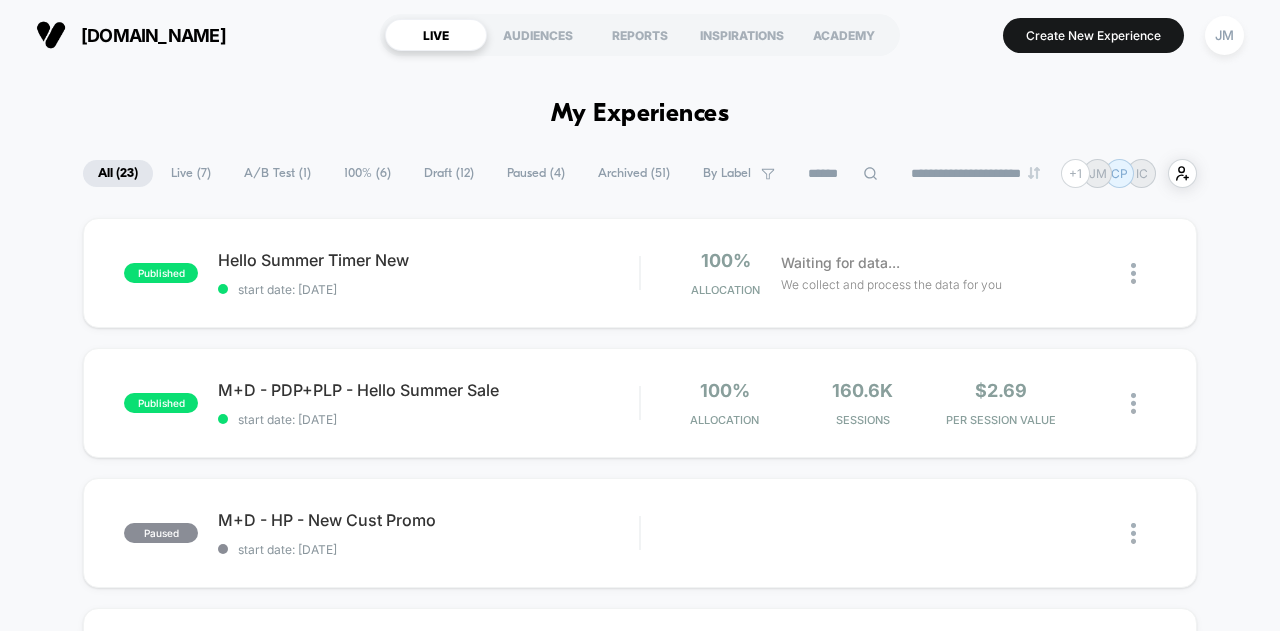click on "Live ( 7 )" at bounding box center [191, 173] 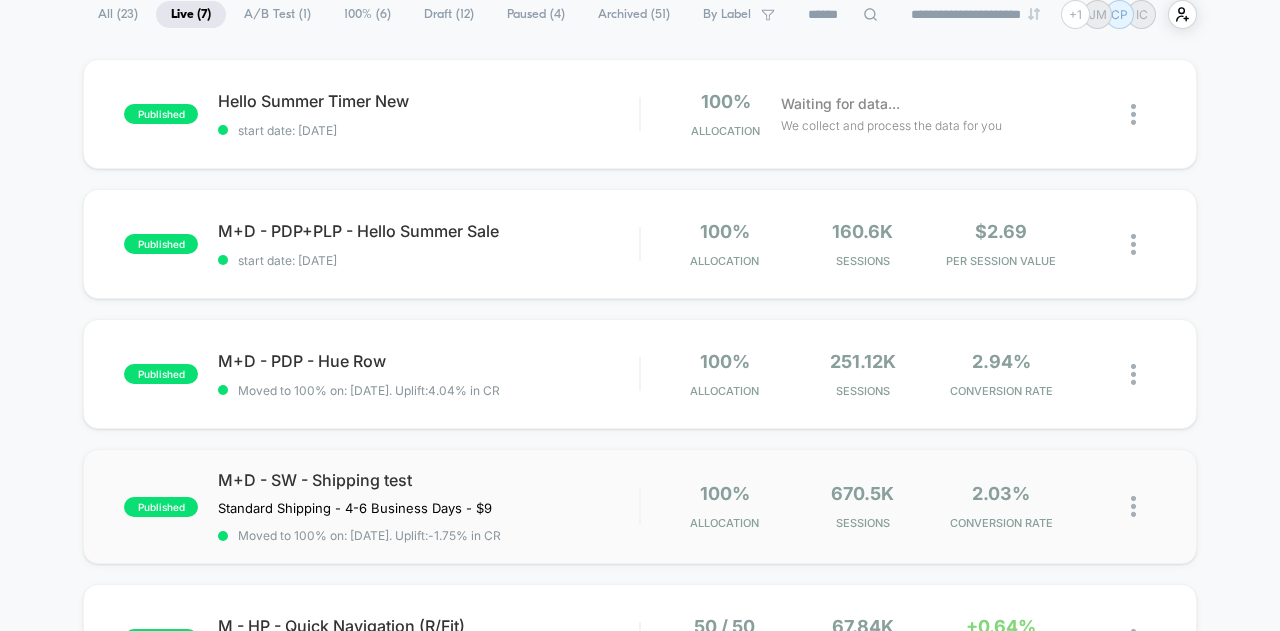 scroll, scrollTop: 400, scrollLeft: 0, axis: vertical 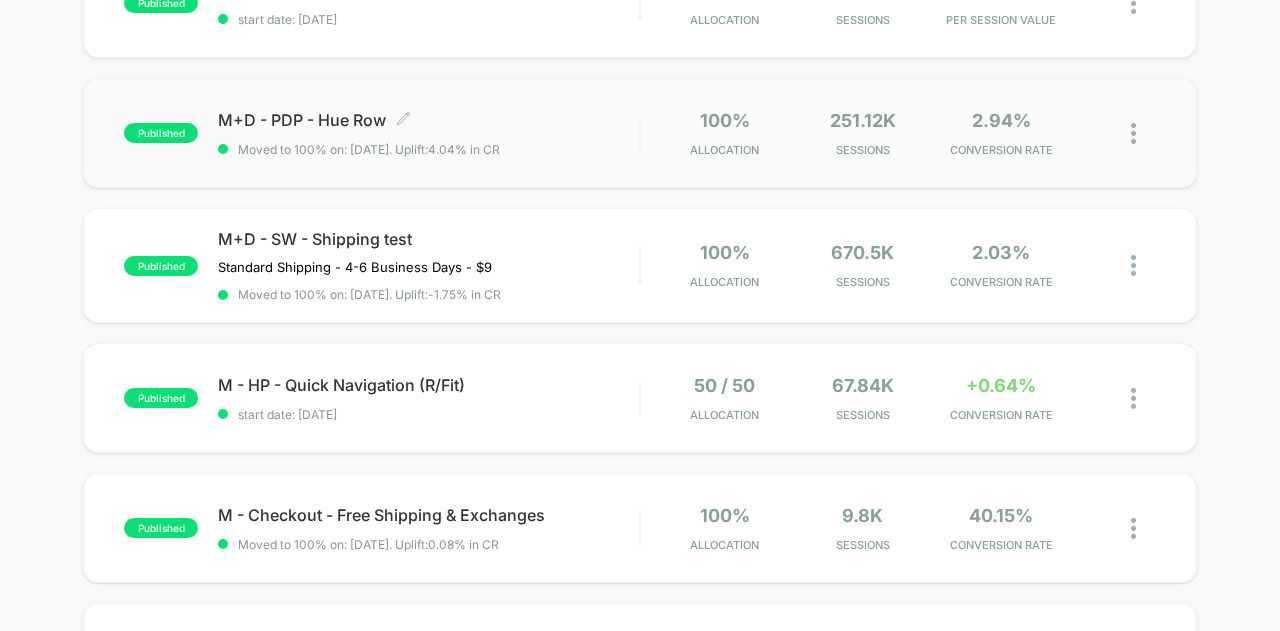 drag, startPoint x: 528, startPoint y: 146, endPoint x: 282, endPoint y: 149, distance: 246.0183 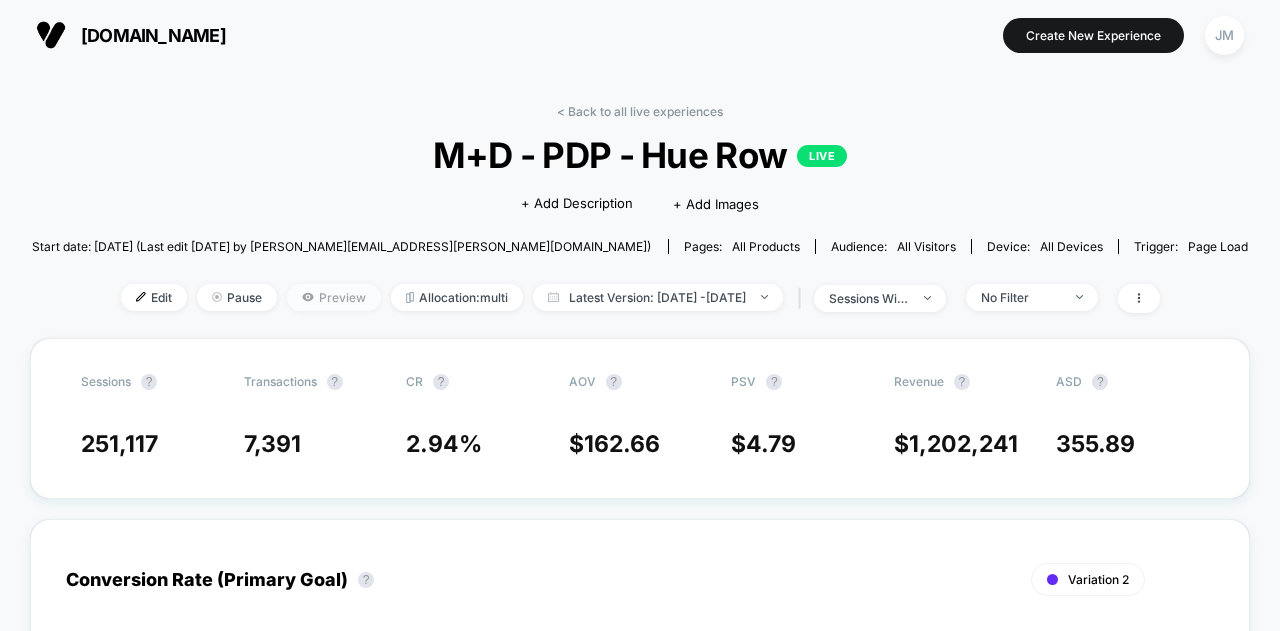 click on "Preview" at bounding box center (334, 297) 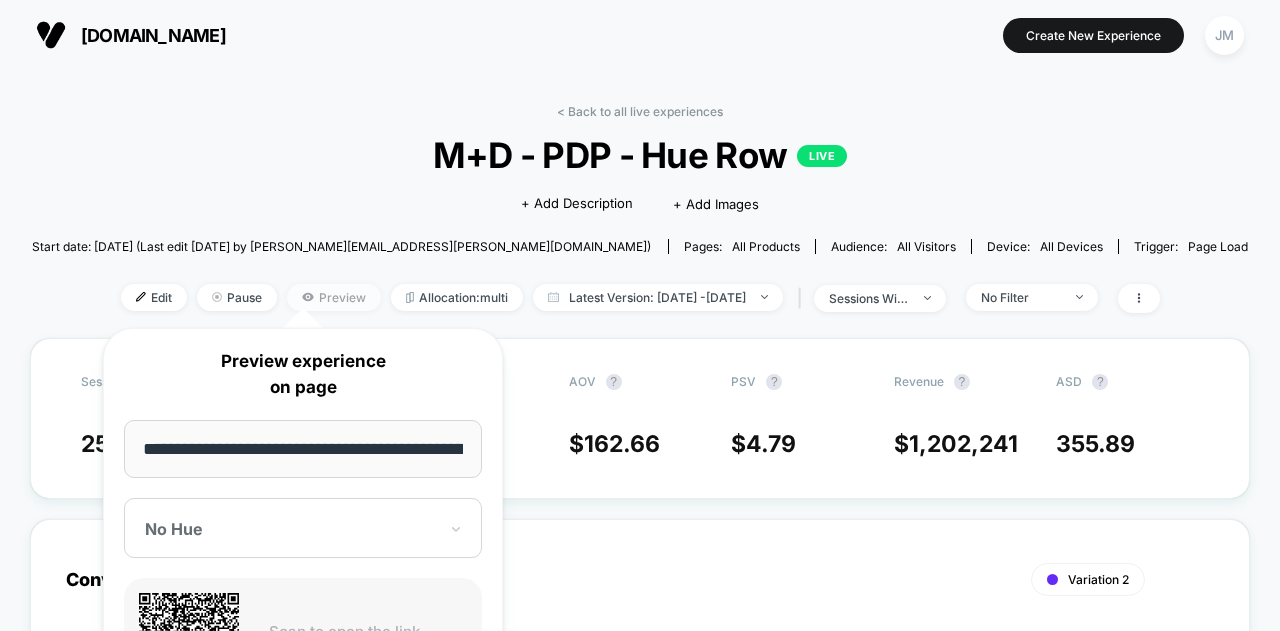 scroll, scrollTop: 0, scrollLeft: 184, axis: horizontal 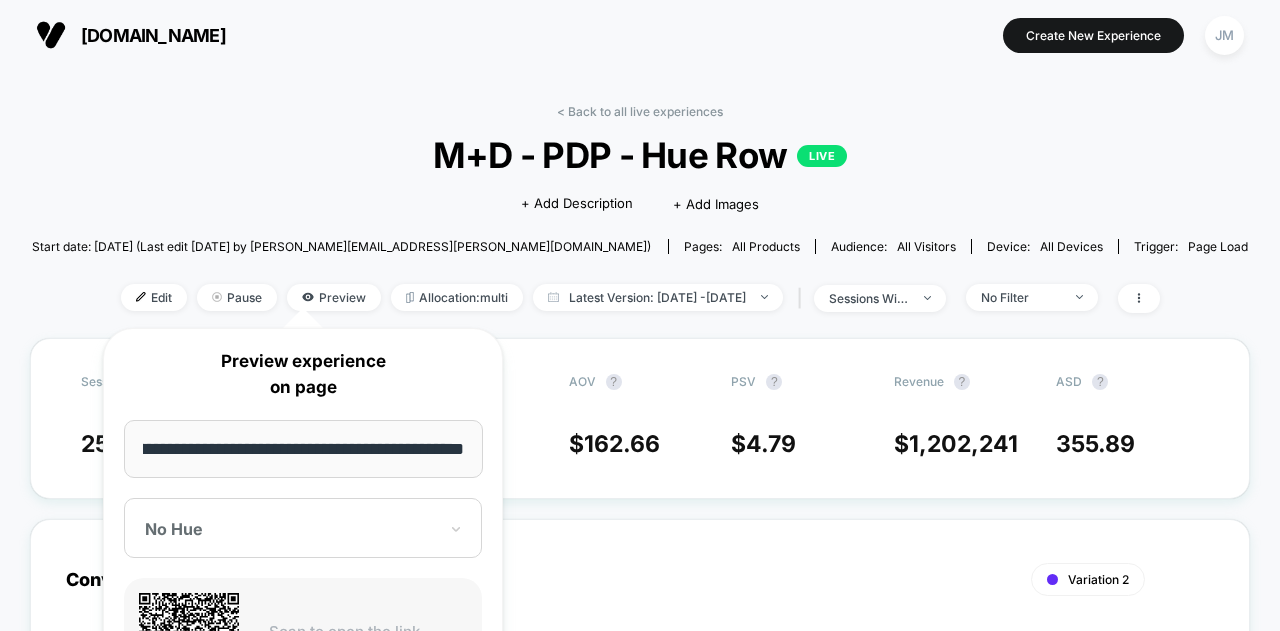 click on "M+D - PDP - Hue Row LIVE" at bounding box center [640, 155] 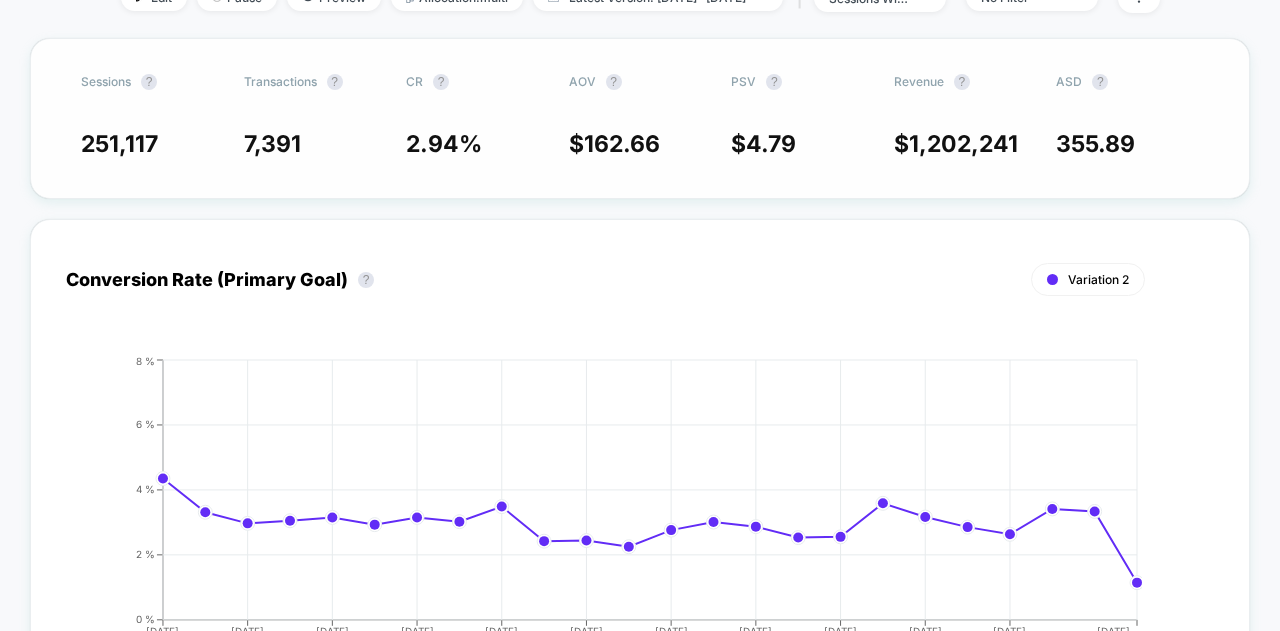 scroll, scrollTop: 200, scrollLeft: 0, axis: vertical 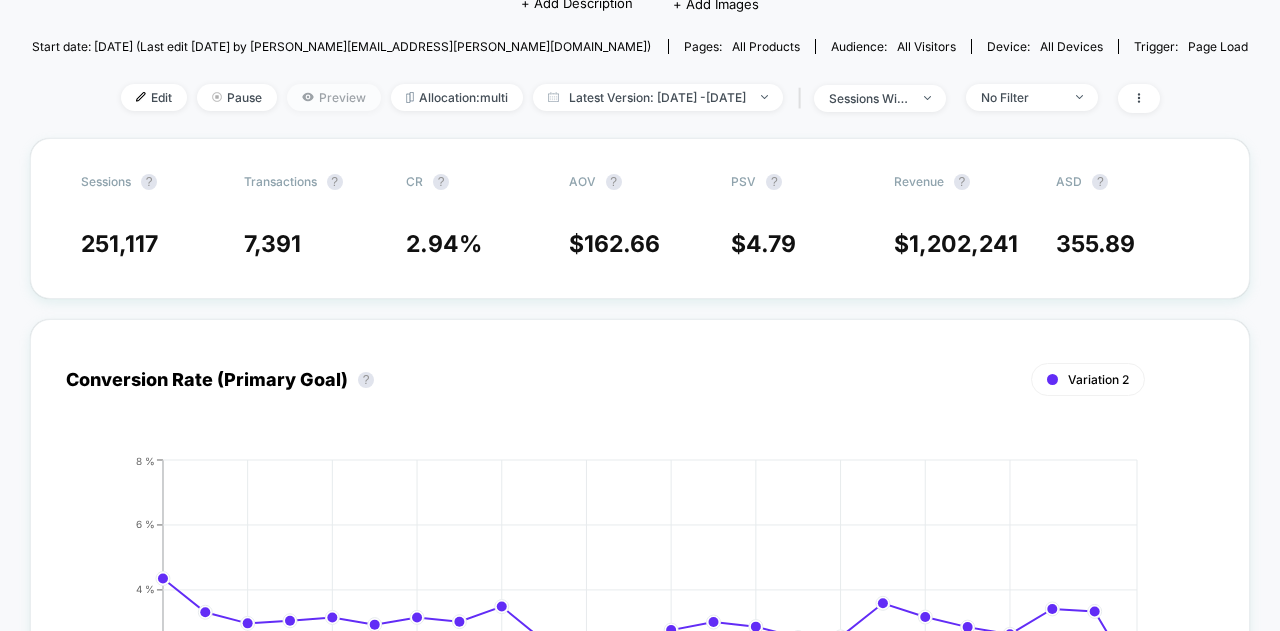 click on "Preview" at bounding box center [334, 97] 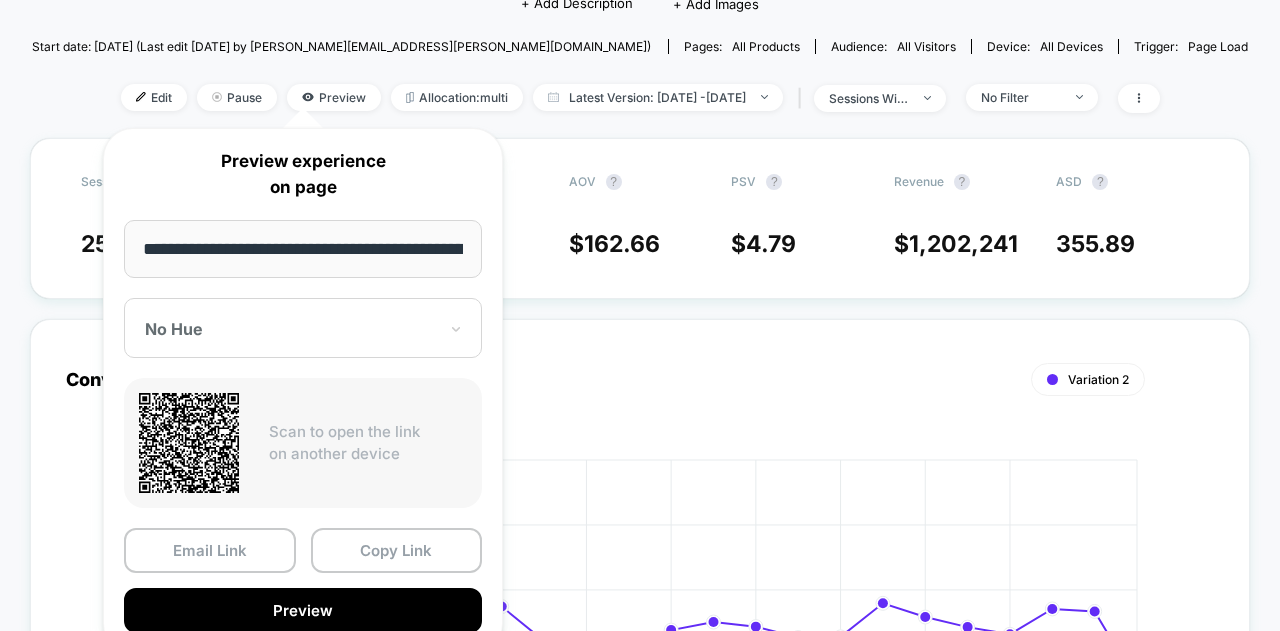 scroll, scrollTop: 0, scrollLeft: 184, axis: horizontal 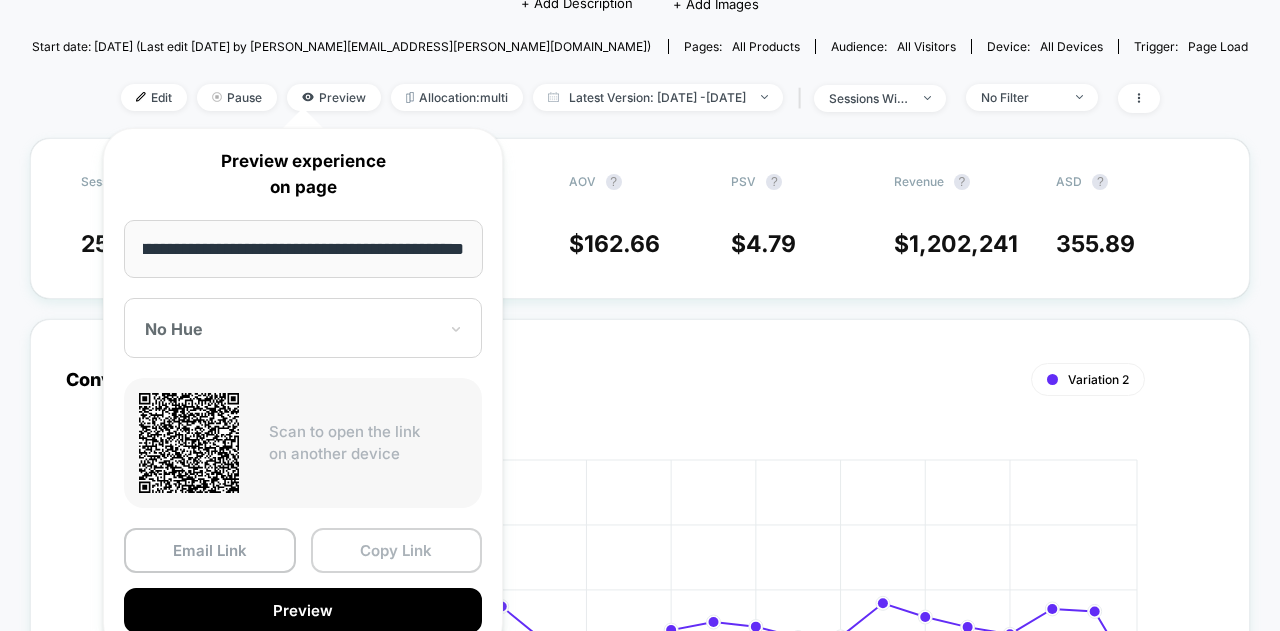 click on "Copy Link" at bounding box center [397, 550] 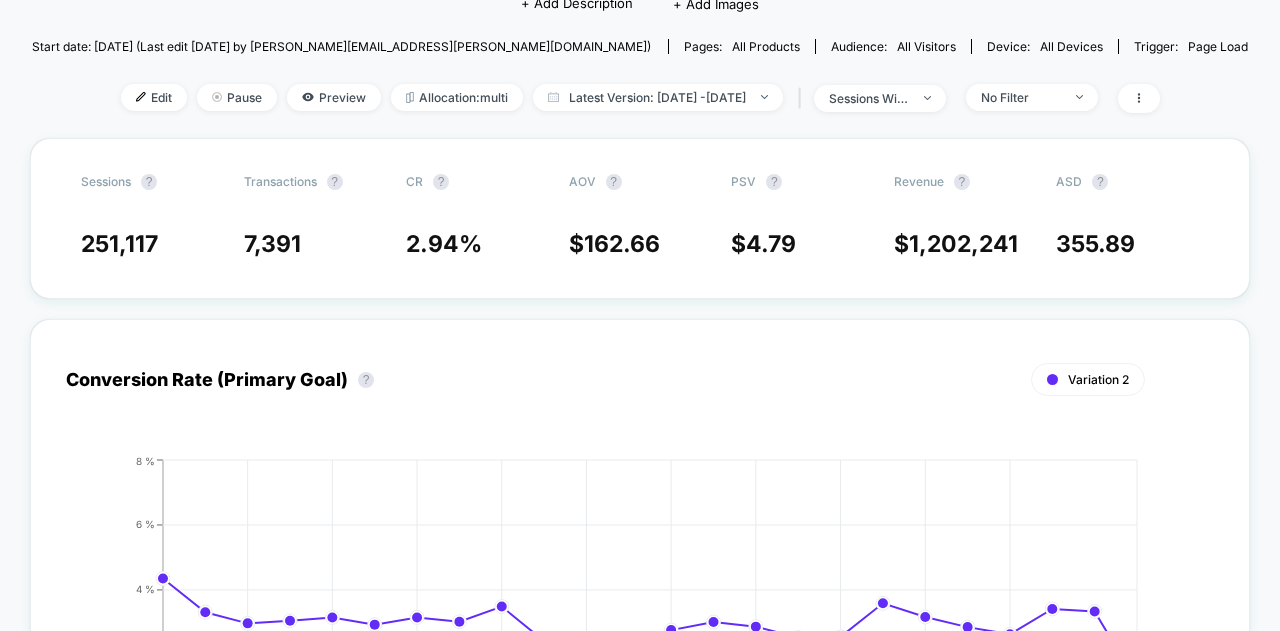 click on "Edit Pause  Preview Allocation:  multi Latest Version:     [DATE]    -    [DATE] |   sessions with impression   No Filter" at bounding box center [640, 98] 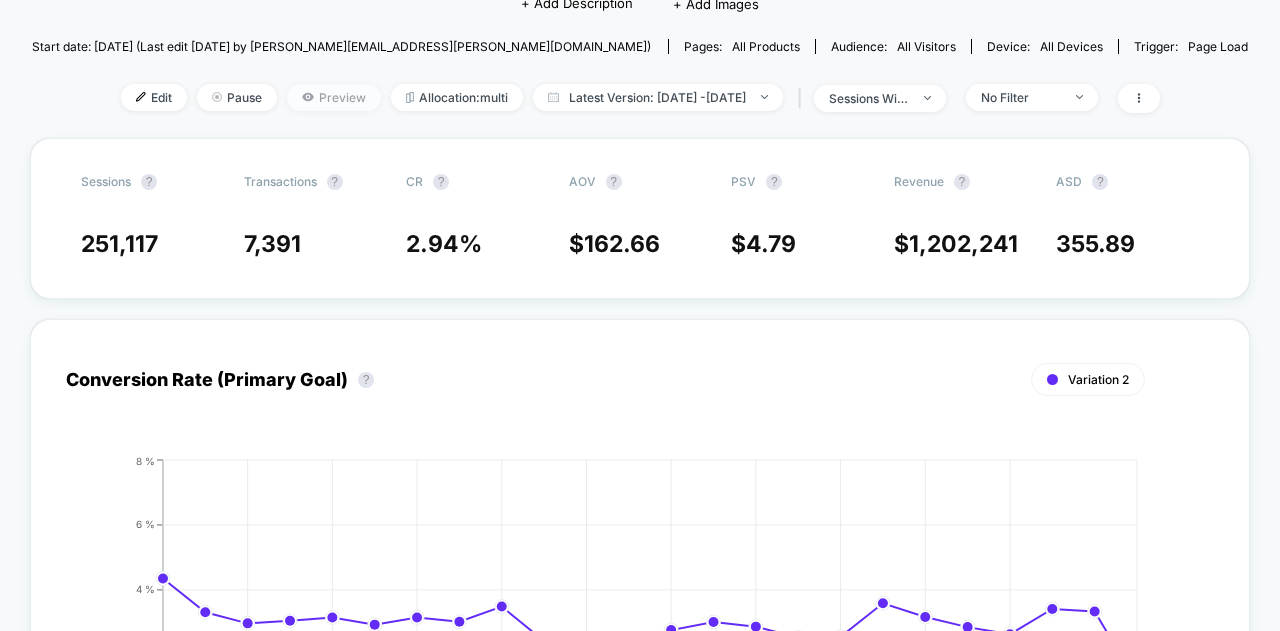 click on "Preview" at bounding box center [334, 97] 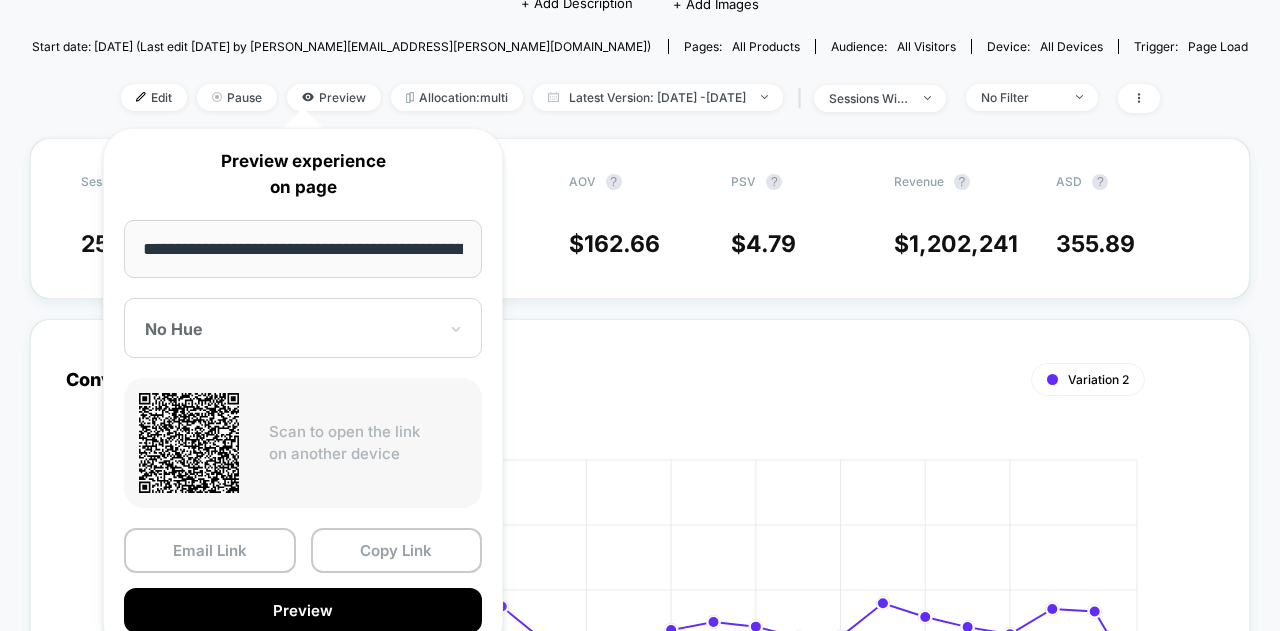 scroll, scrollTop: 0, scrollLeft: 184, axis: horizontal 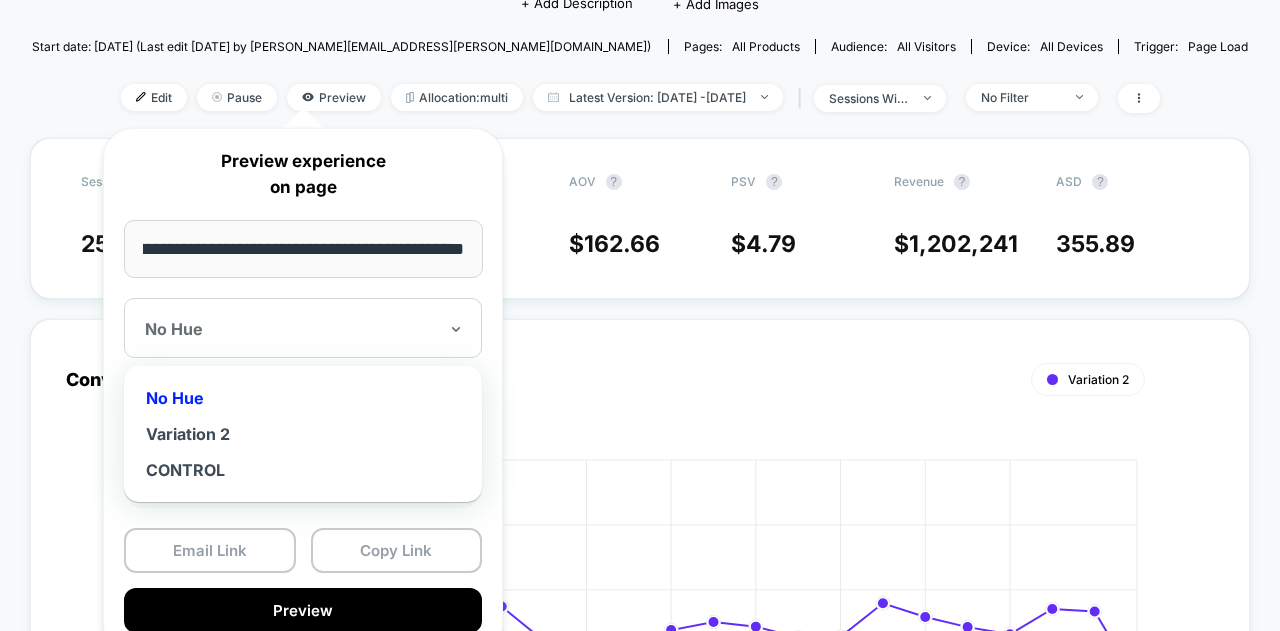 click at bounding box center [291, 329] 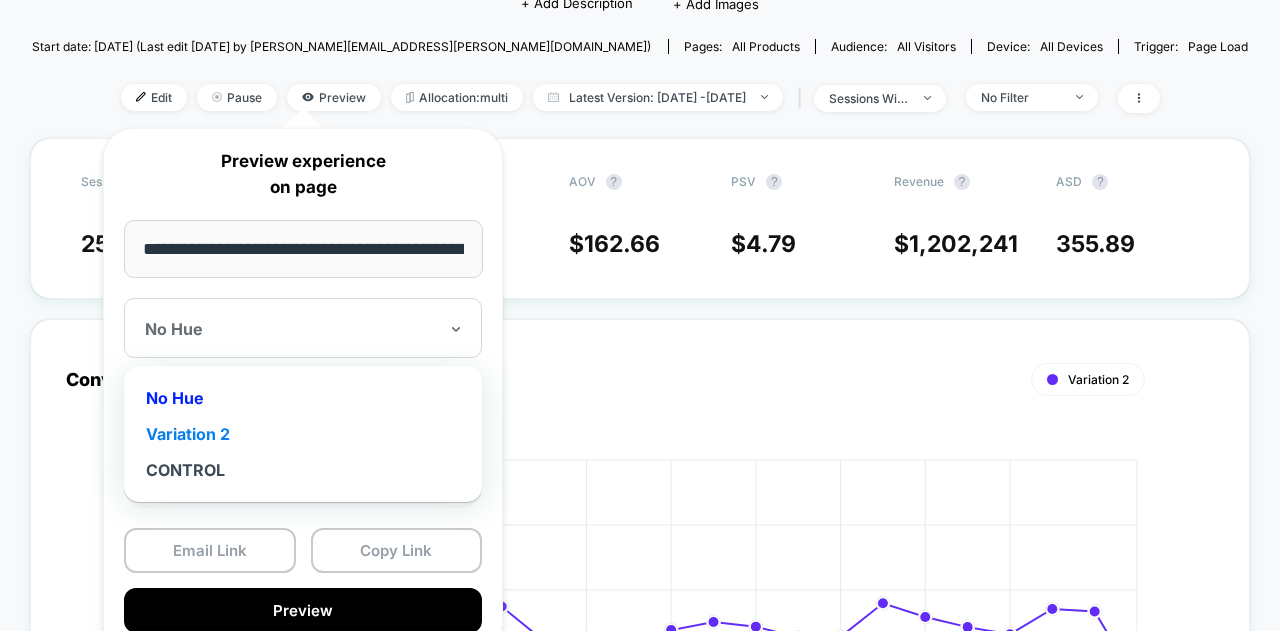 click on "Variation 2" at bounding box center [303, 434] 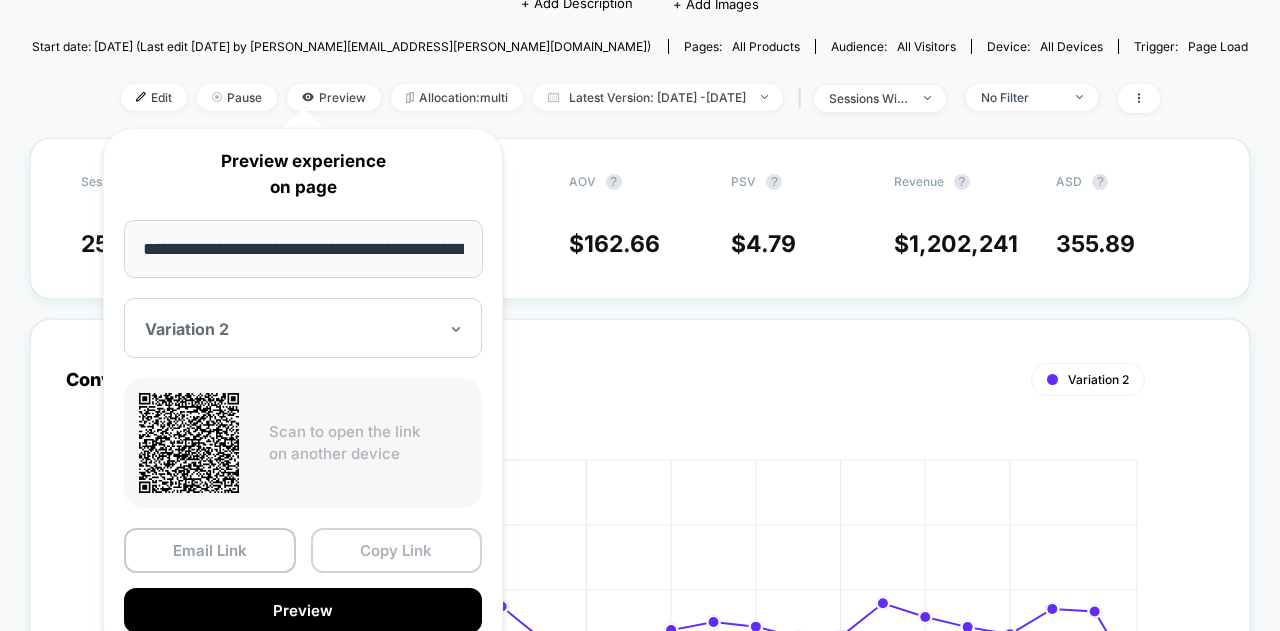 click on "Copy Link" at bounding box center [397, 550] 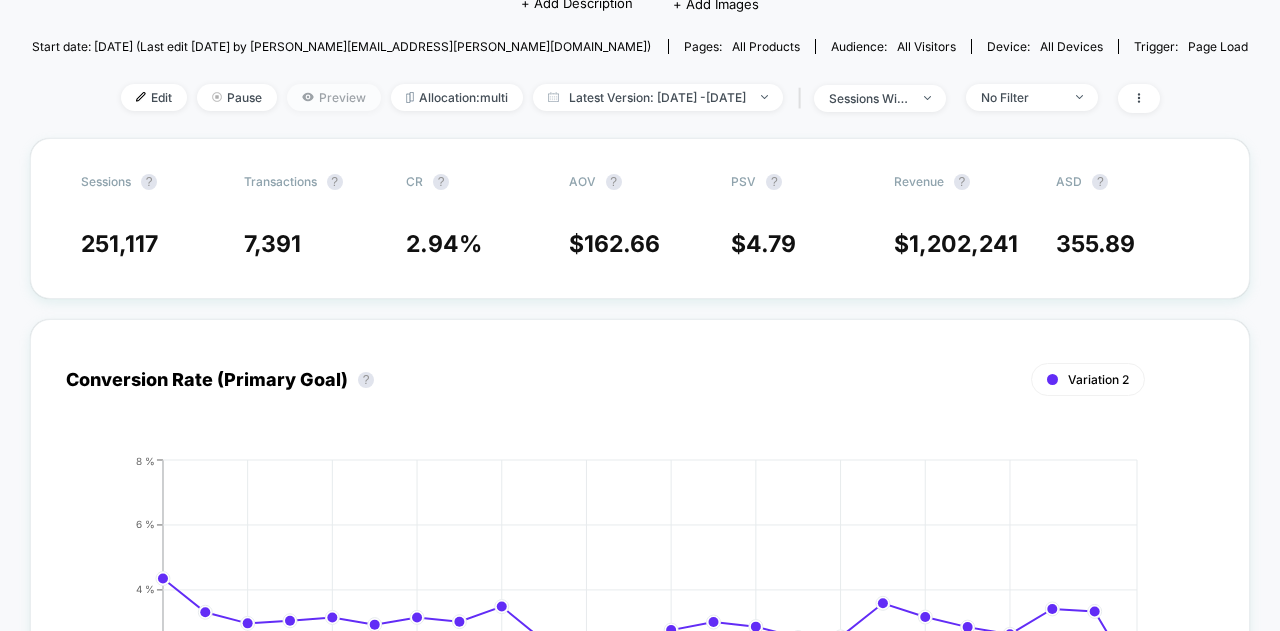 click on "Preview" at bounding box center (334, 97) 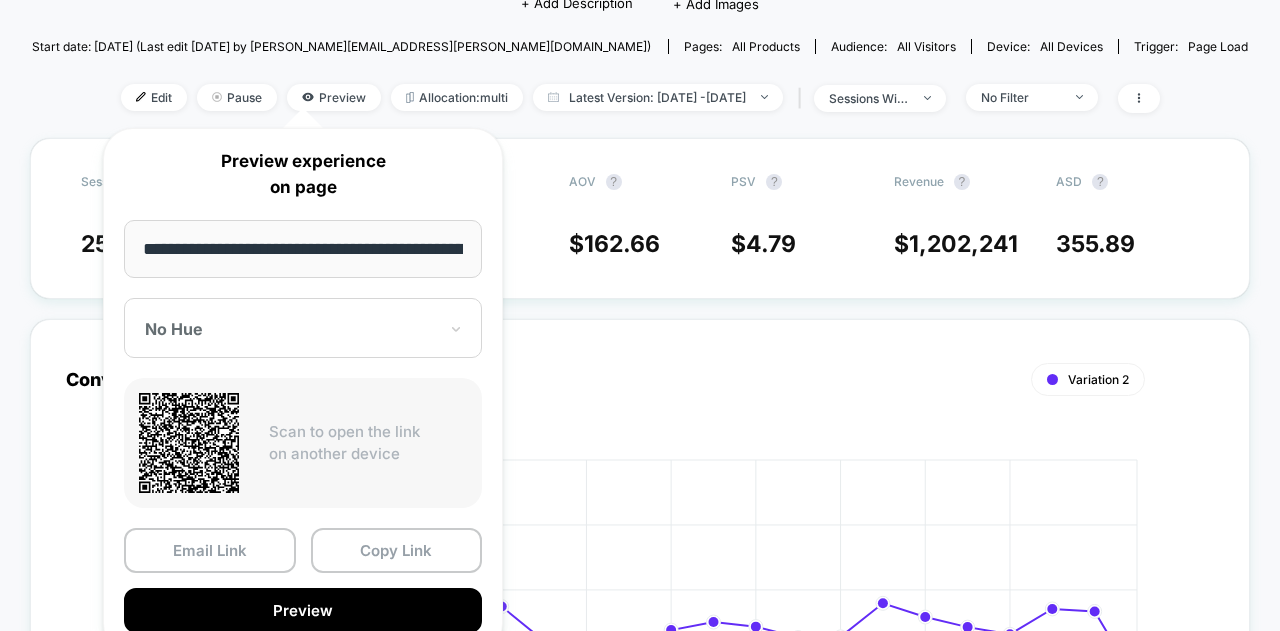 scroll, scrollTop: 0, scrollLeft: 184, axis: horizontal 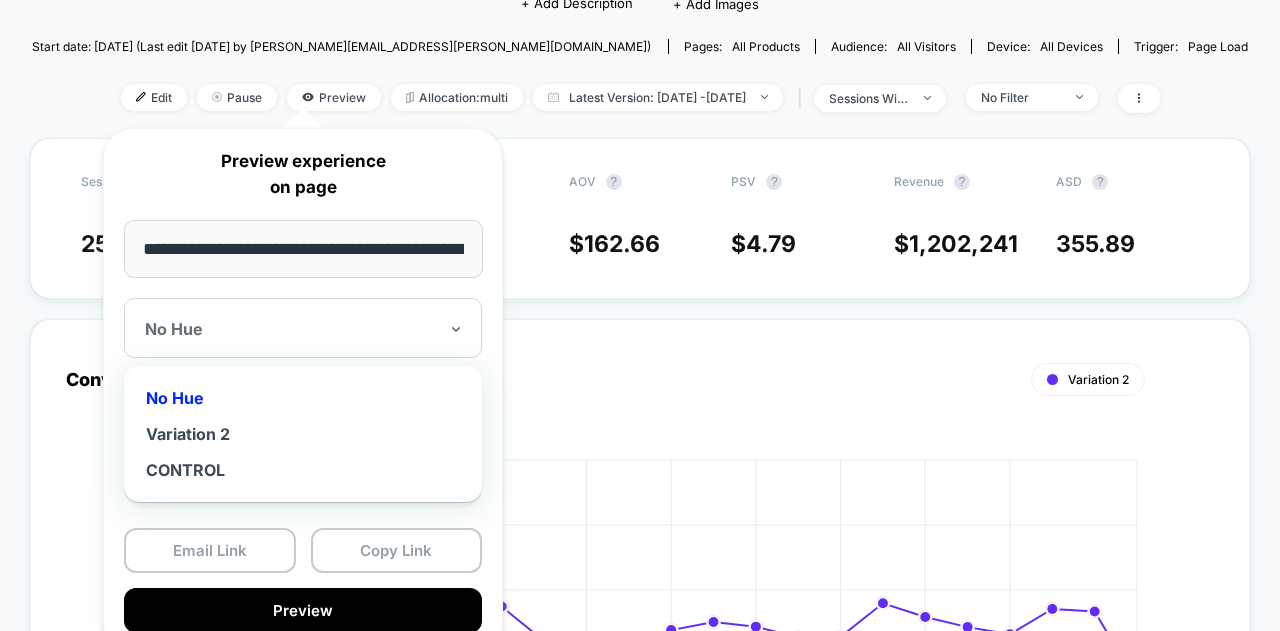 click on "No Hue" at bounding box center [291, 329] 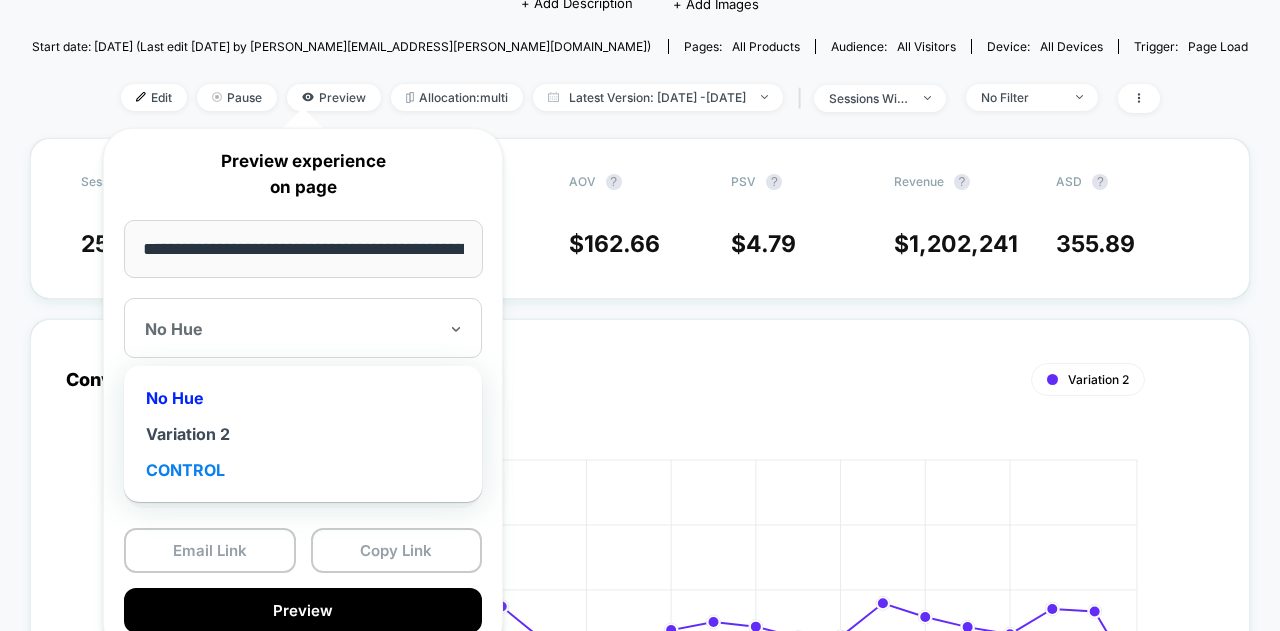 click on "CONTROL" at bounding box center [303, 470] 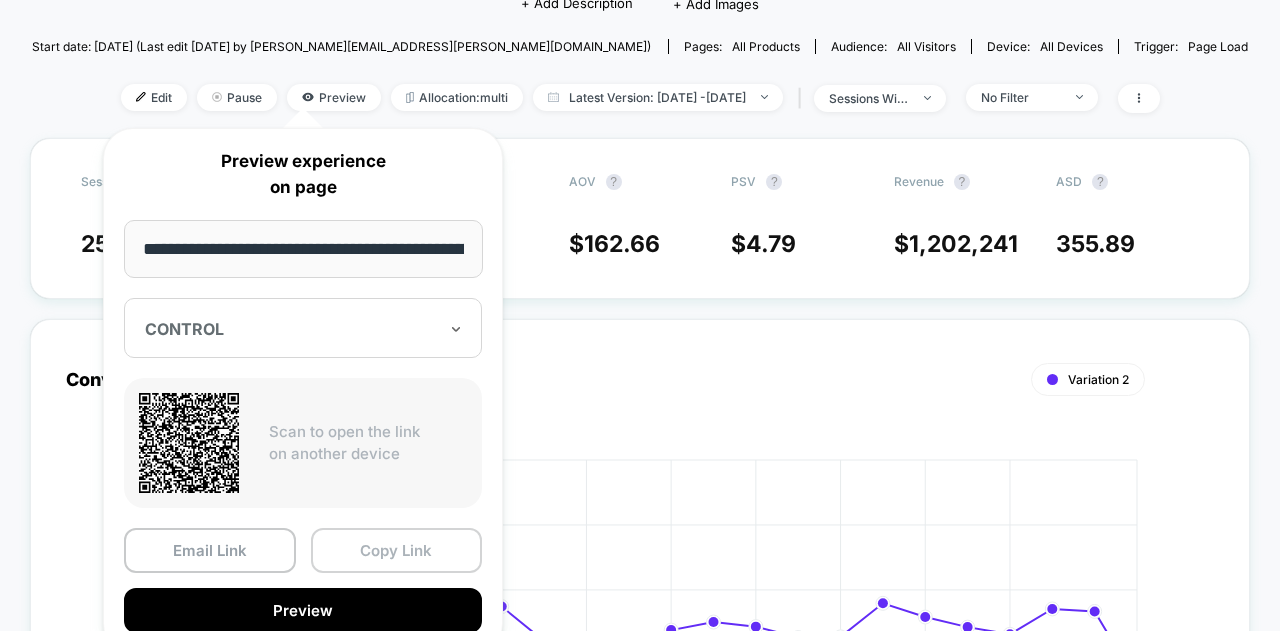 click on "Copy Link" at bounding box center [397, 550] 